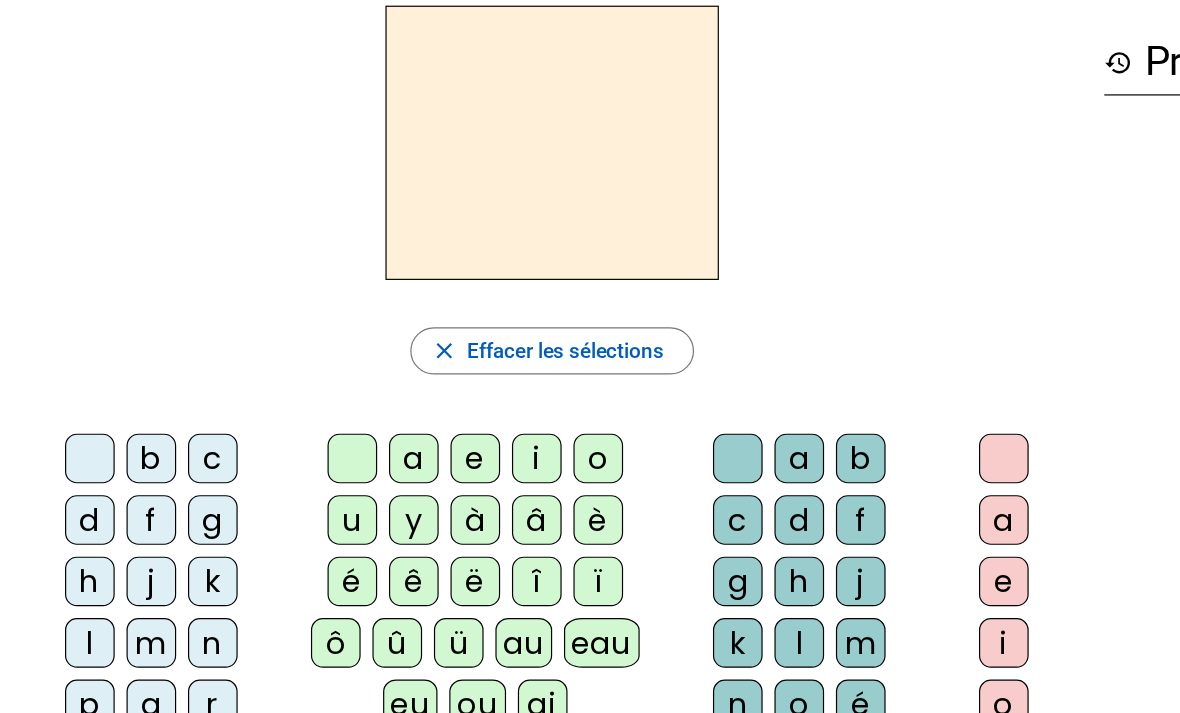 scroll, scrollTop: 40, scrollLeft: 0, axis: vertical 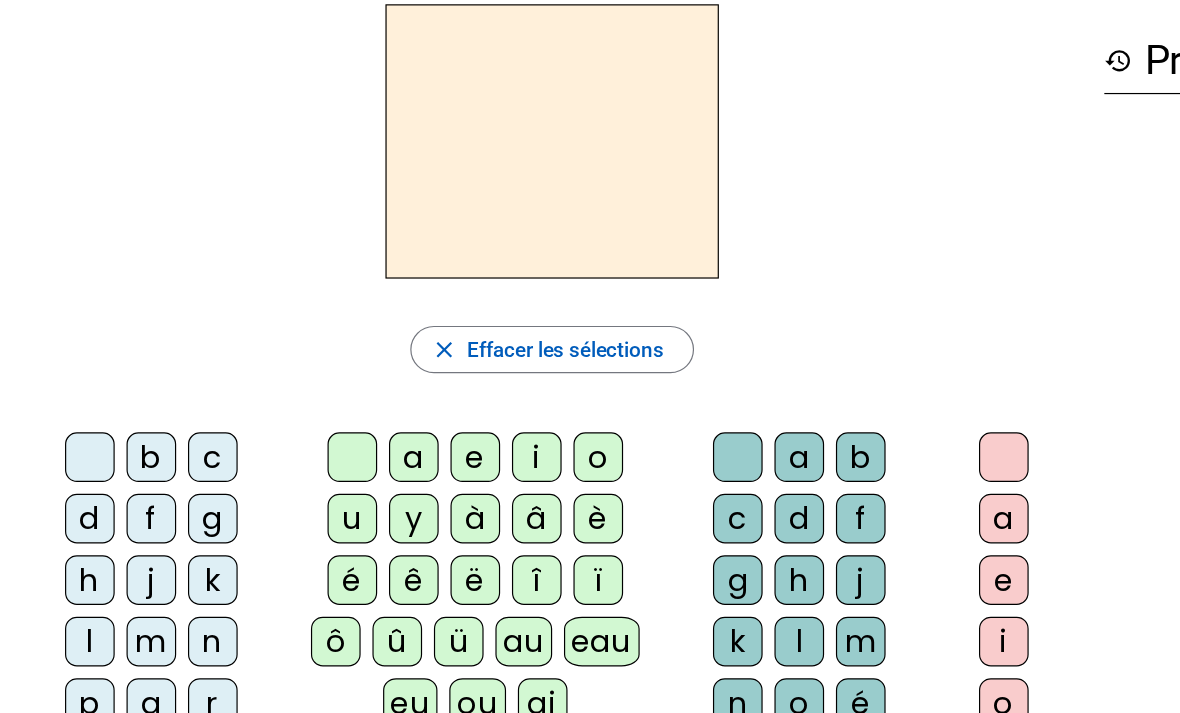 click on "f" at bounding box center (76, 443) 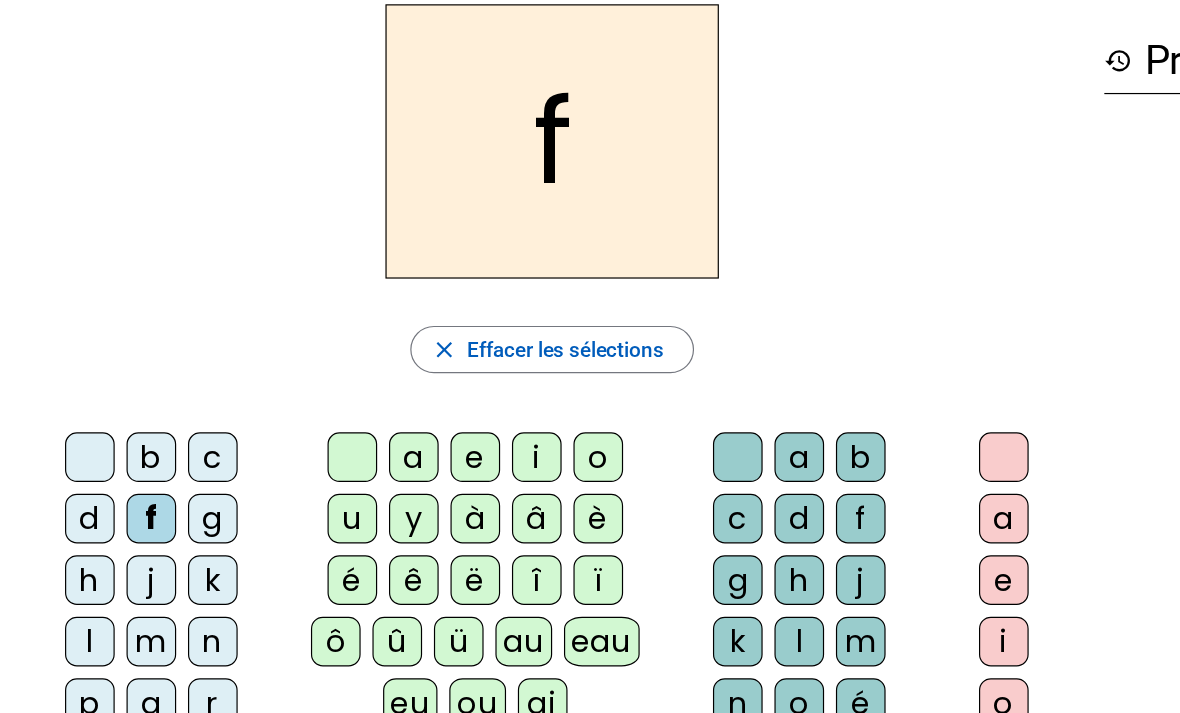 scroll, scrollTop: 41, scrollLeft: 0, axis: vertical 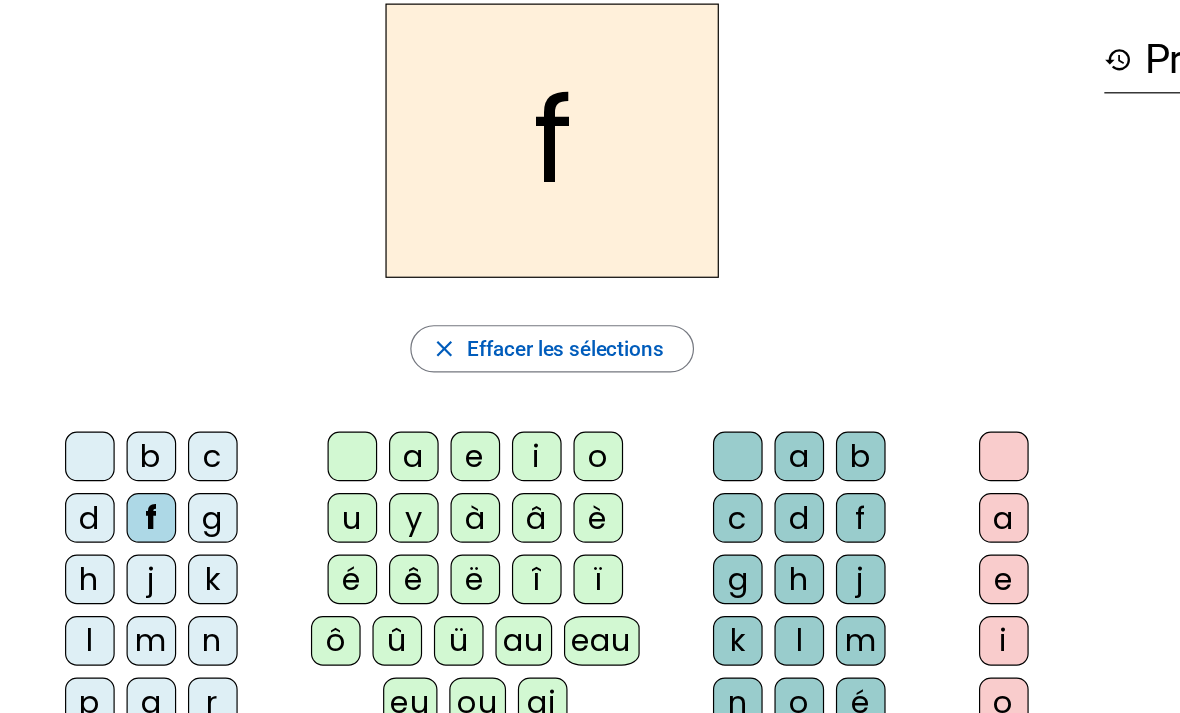 click on "eu" at bounding box center [298, 442] 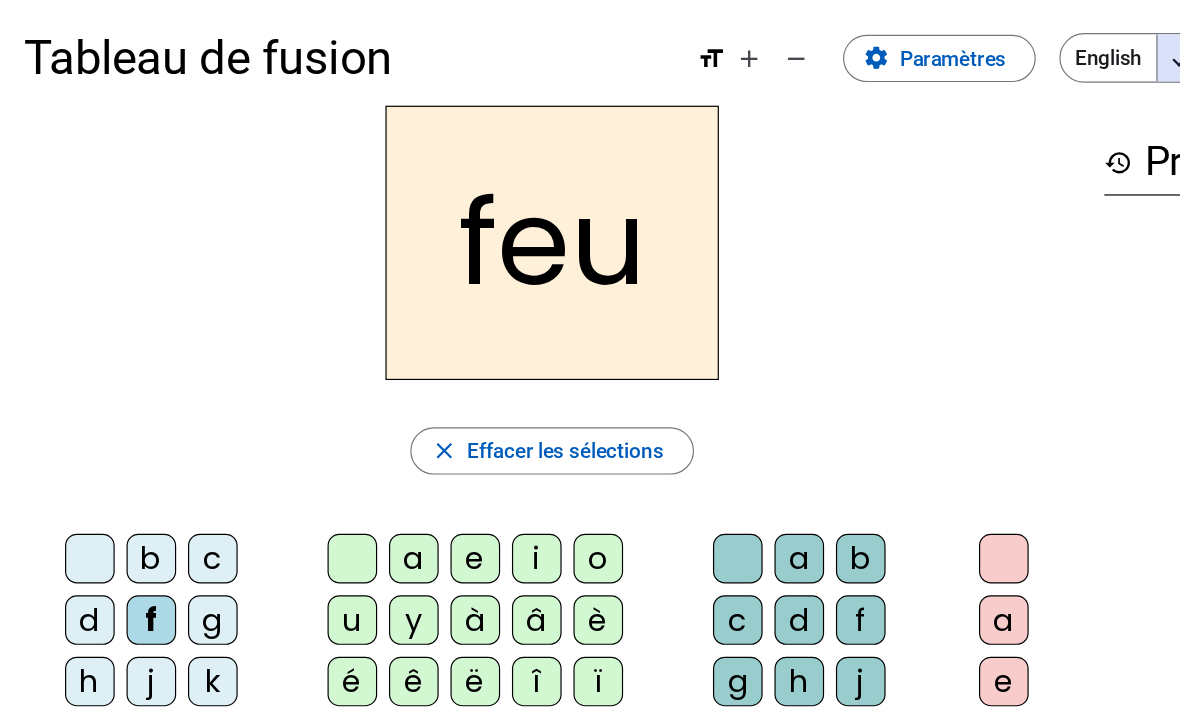 scroll, scrollTop: 10, scrollLeft: 0, axis: vertical 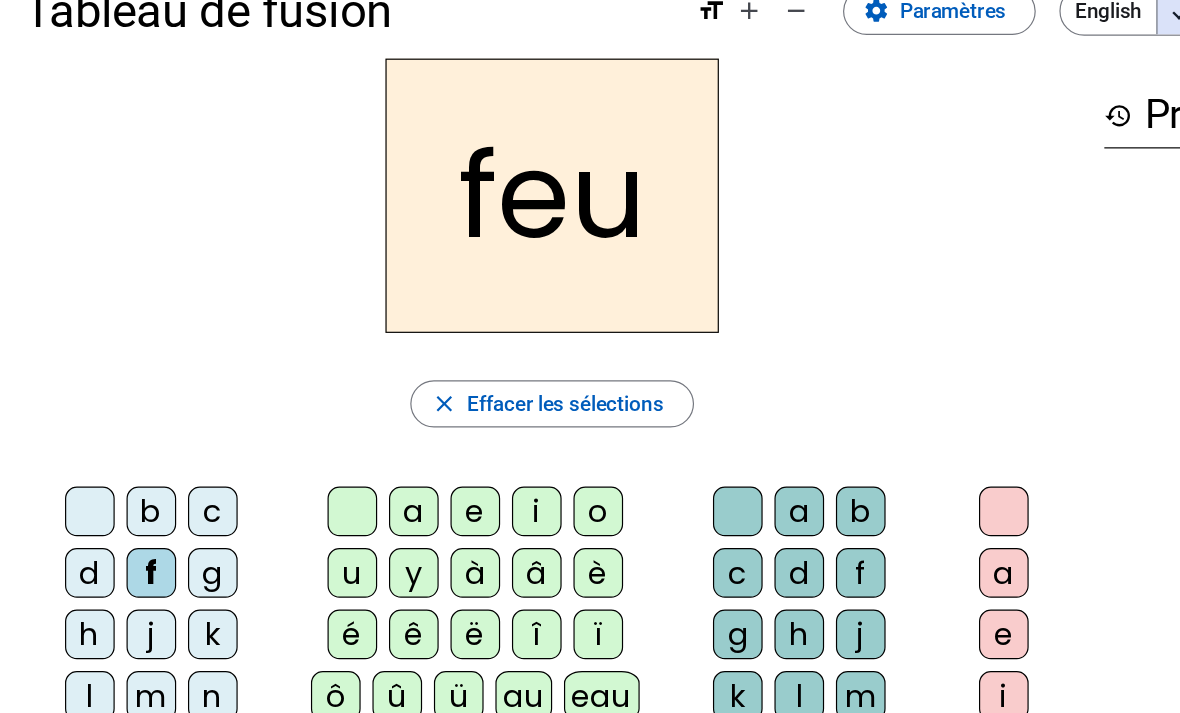 click on "p" at bounding box center [76, 473] 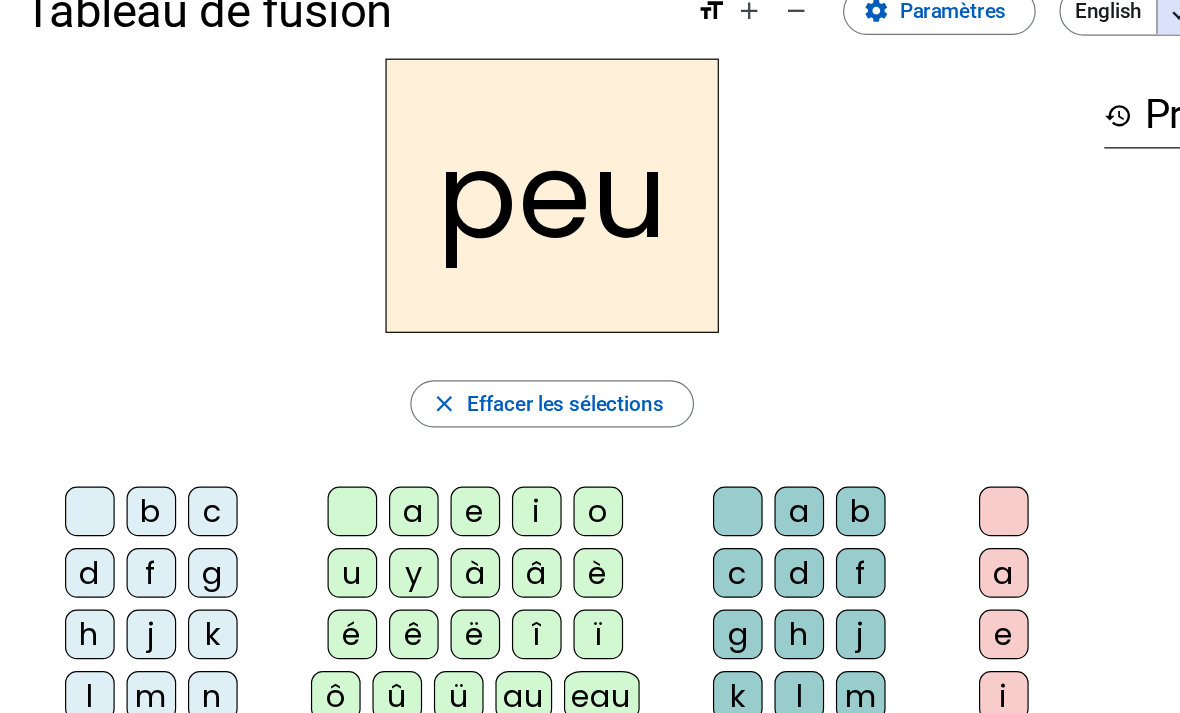 click on "j" at bounding box center (76, 473) 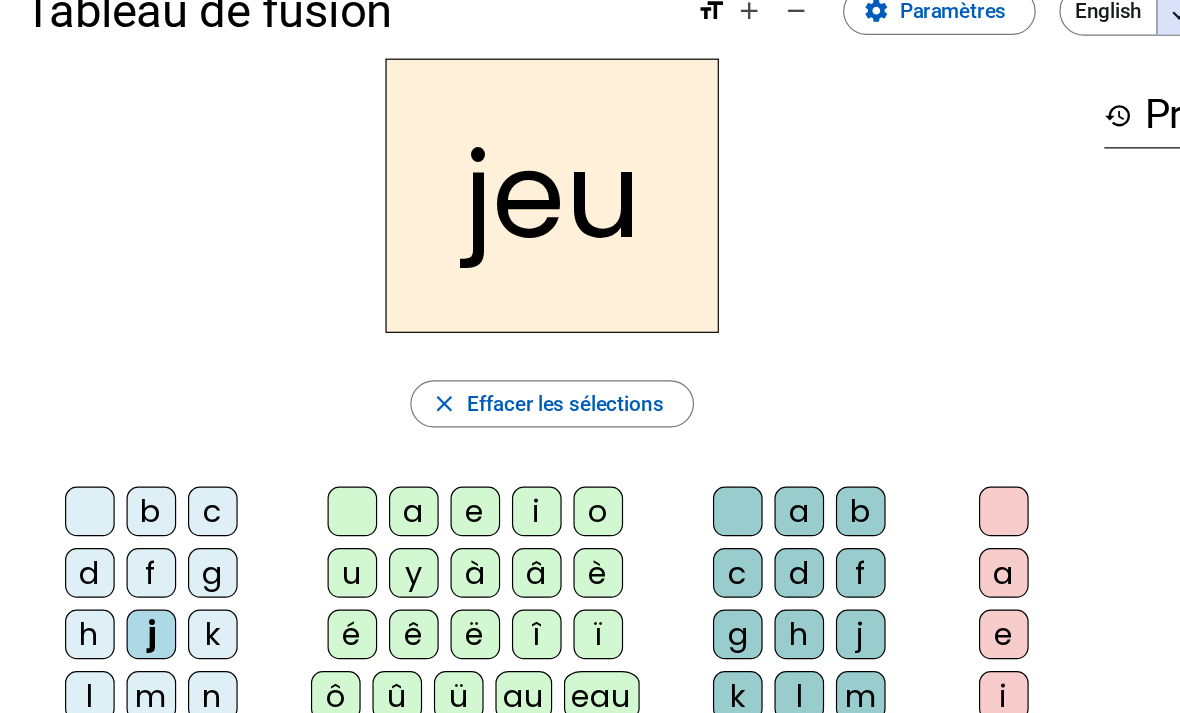 click on "e" at bounding box center [298, 473] 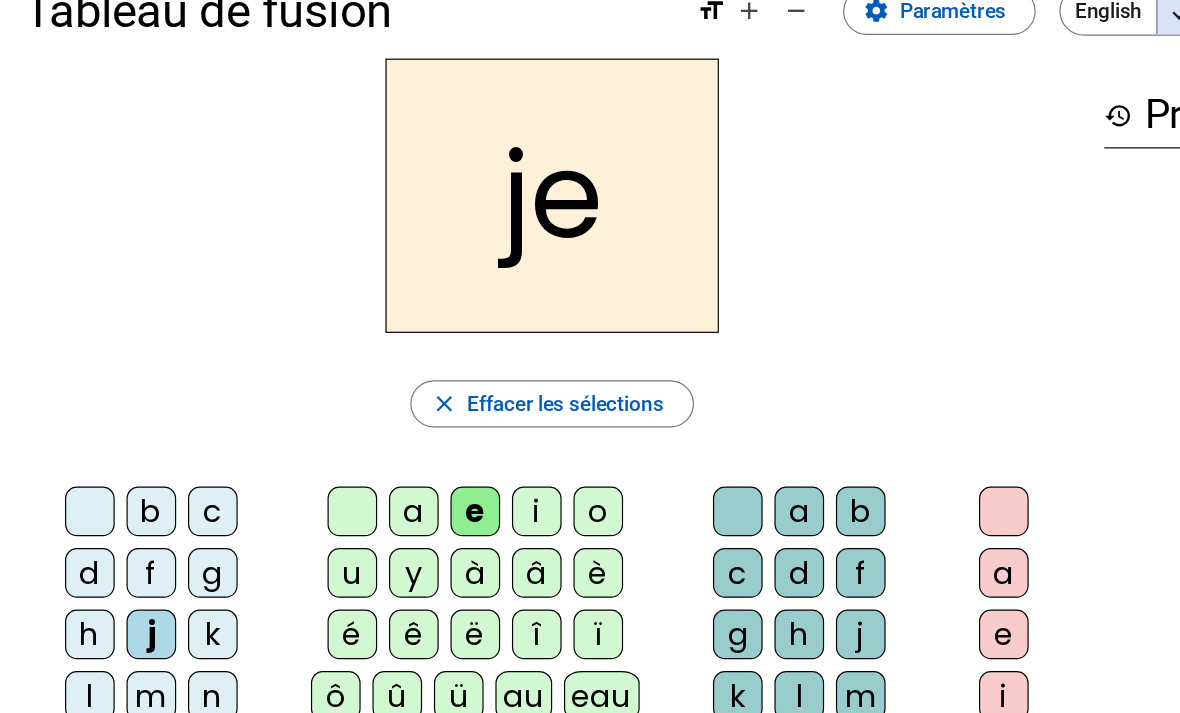 click on "d" at bounding box center (76, 473) 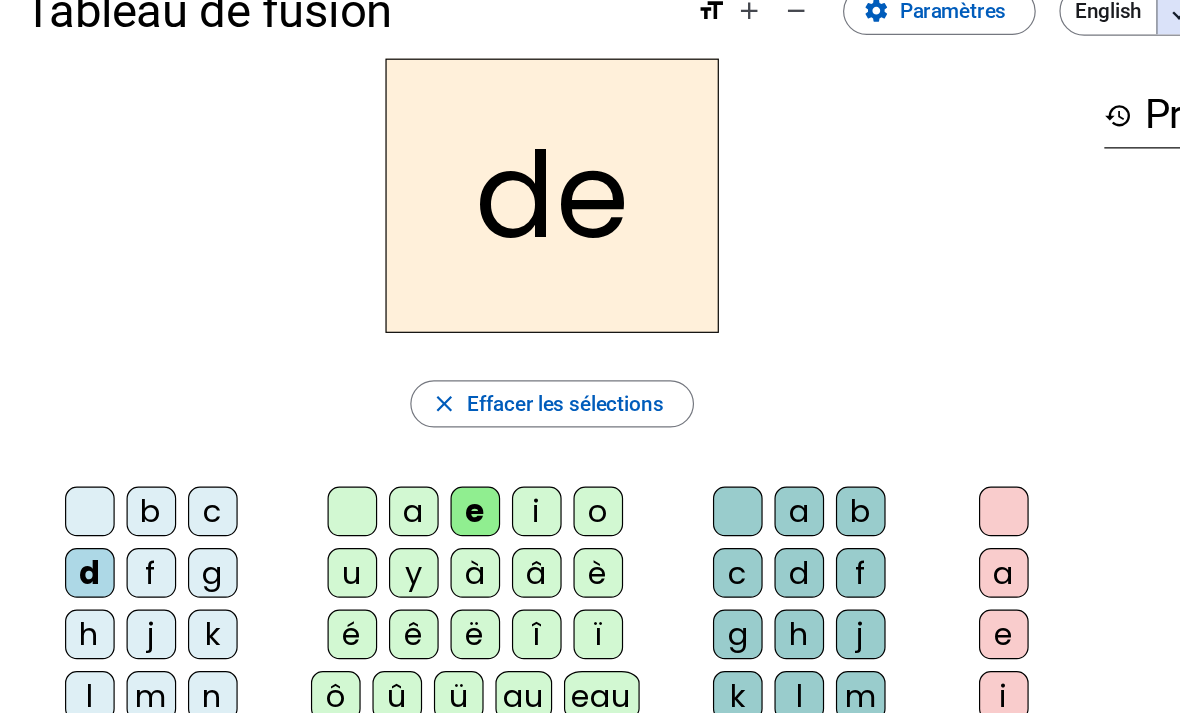 click on "n" at bounding box center [76, 473] 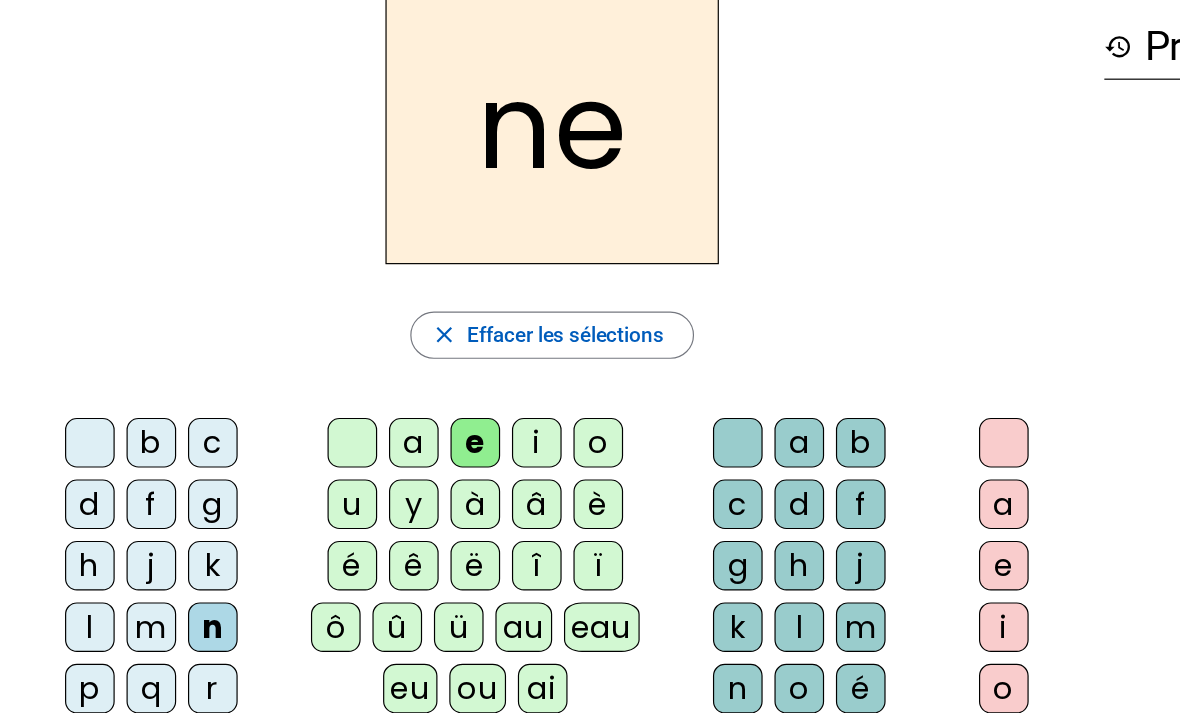 click on "s" at bounding box center [76, 431] 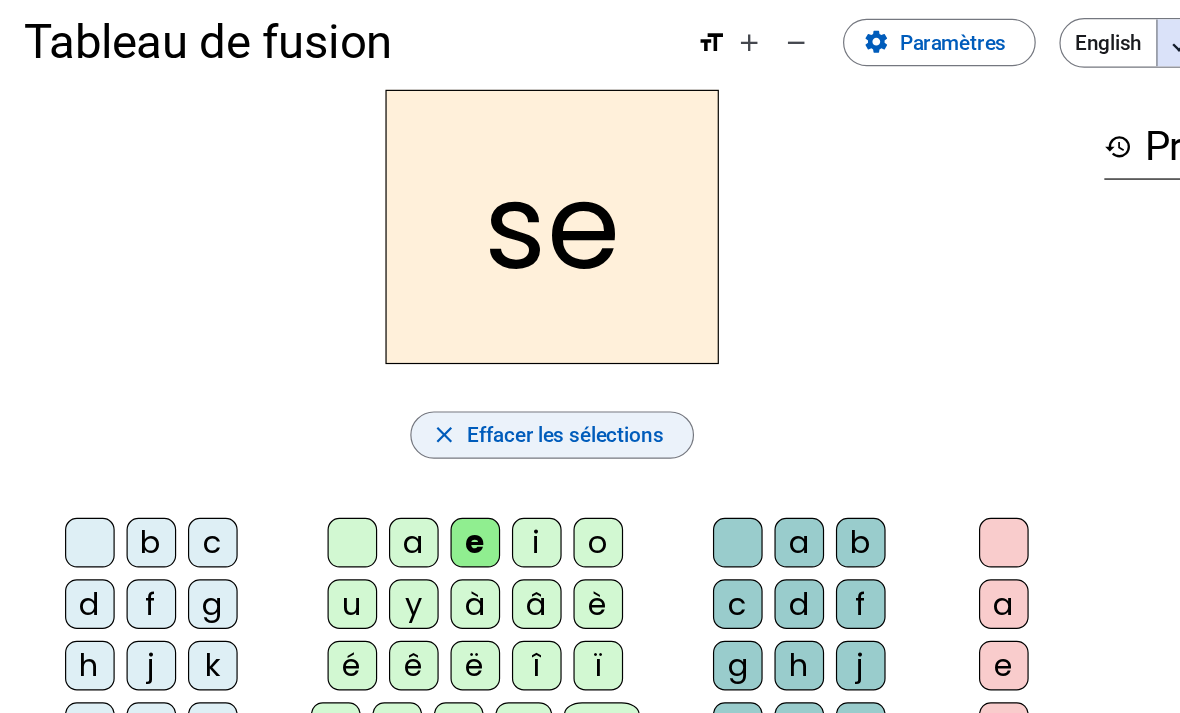 scroll, scrollTop: 4, scrollLeft: 0, axis: vertical 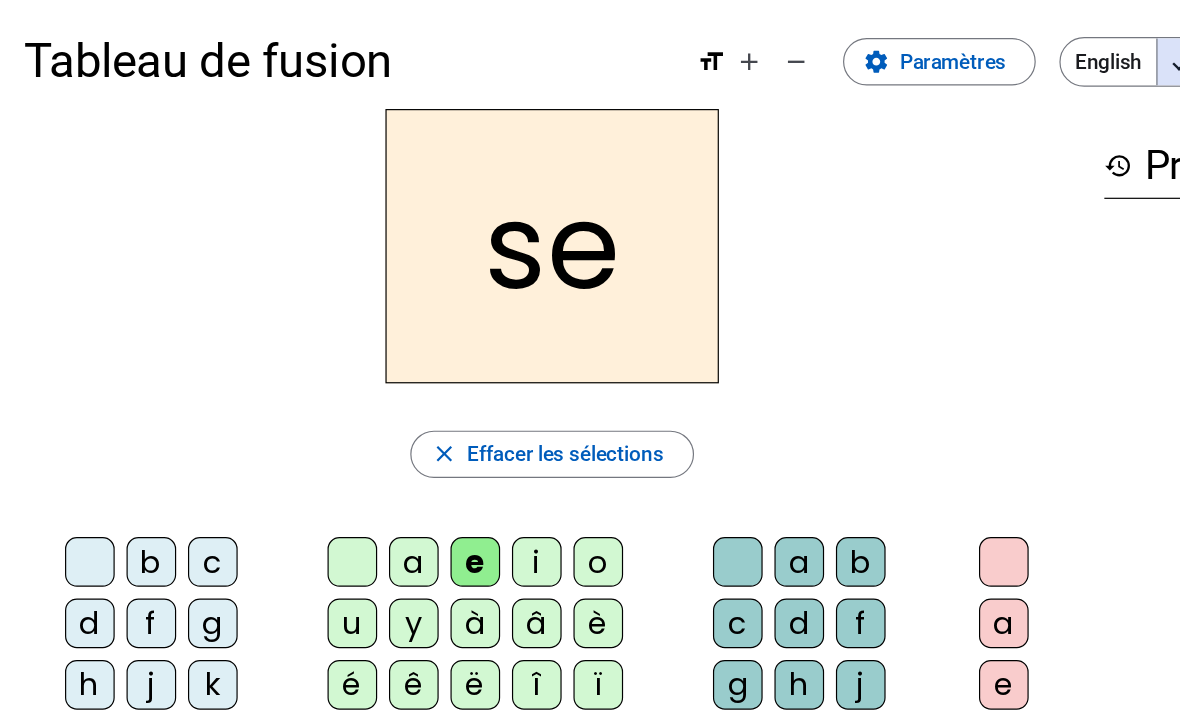 click on "l" at bounding box center [624, 479] 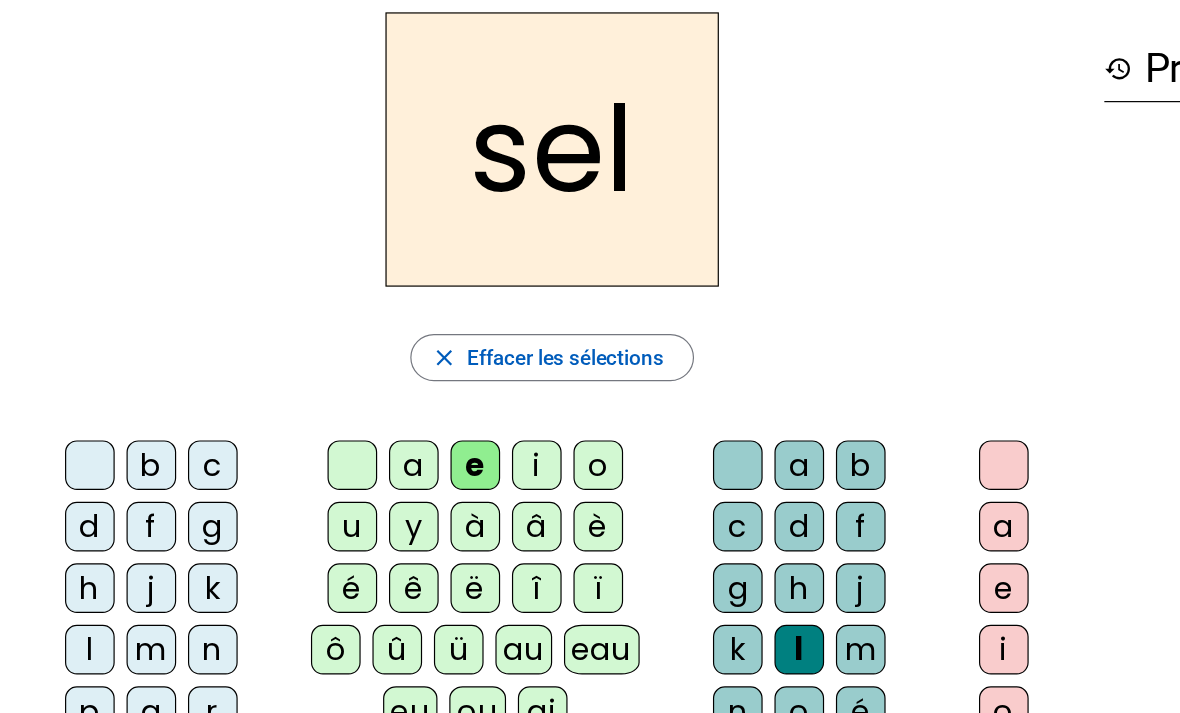 scroll, scrollTop: 33, scrollLeft: 0, axis: vertical 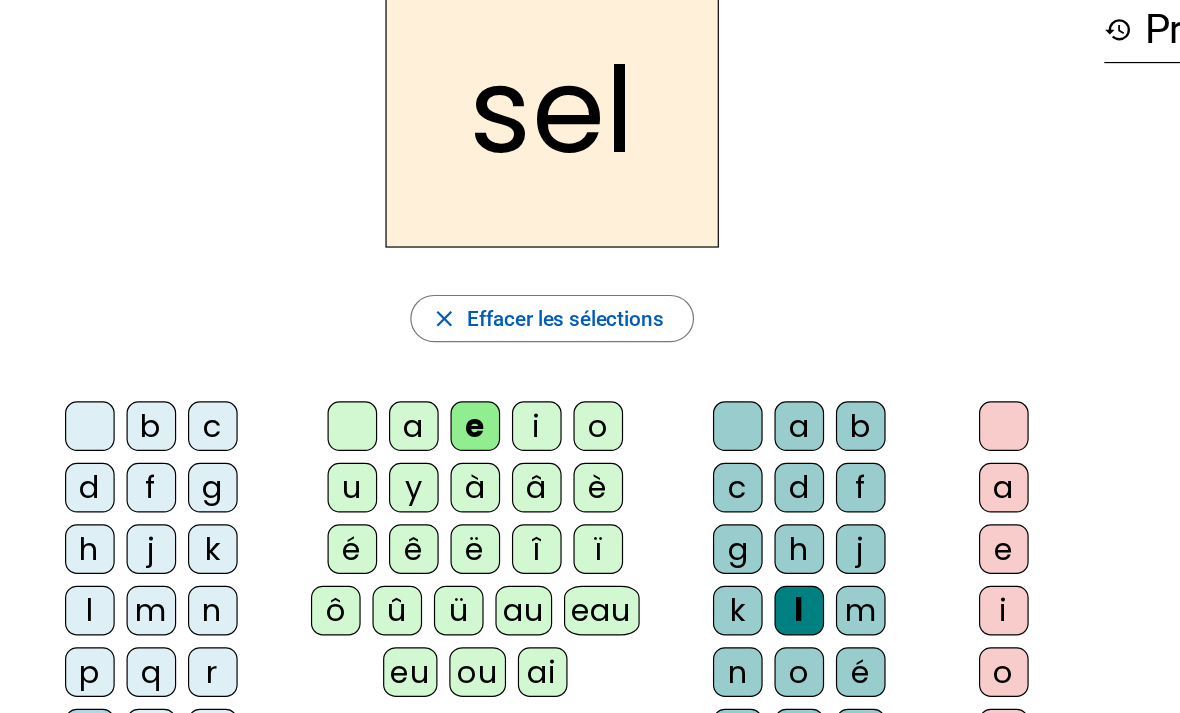 click on "t" at bounding box center (76, 417) 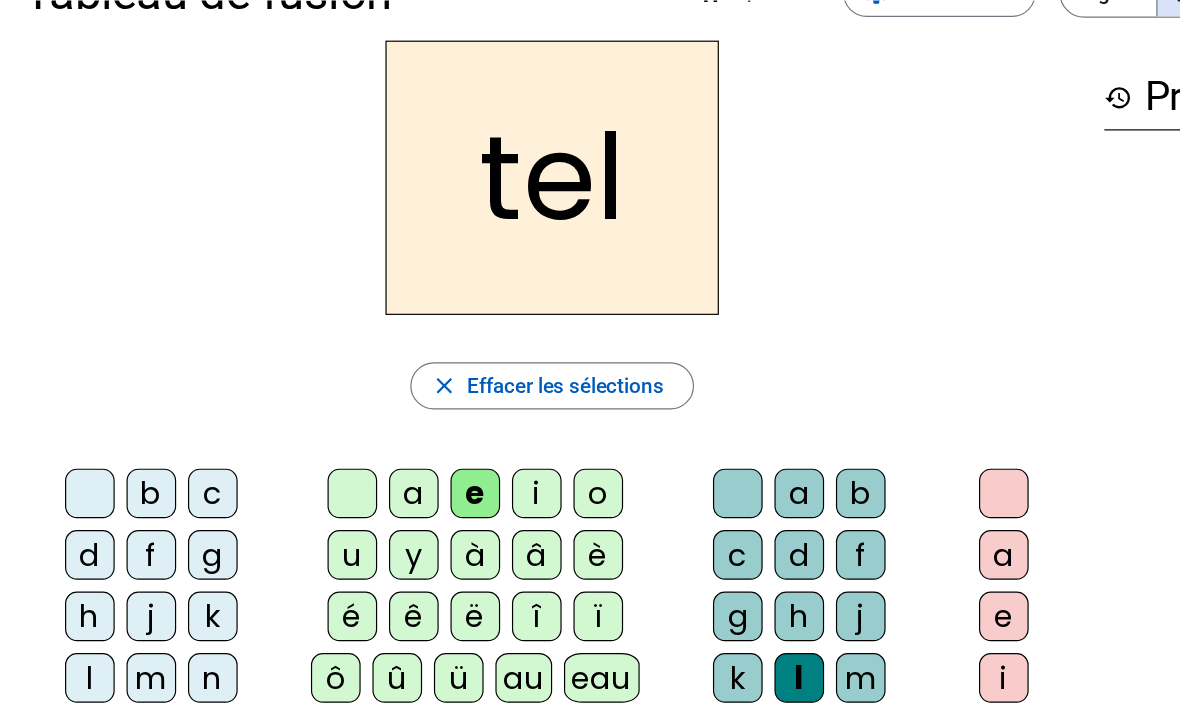 scroll, scrollTop: 65, scrollLeft: 0, axis: vertical 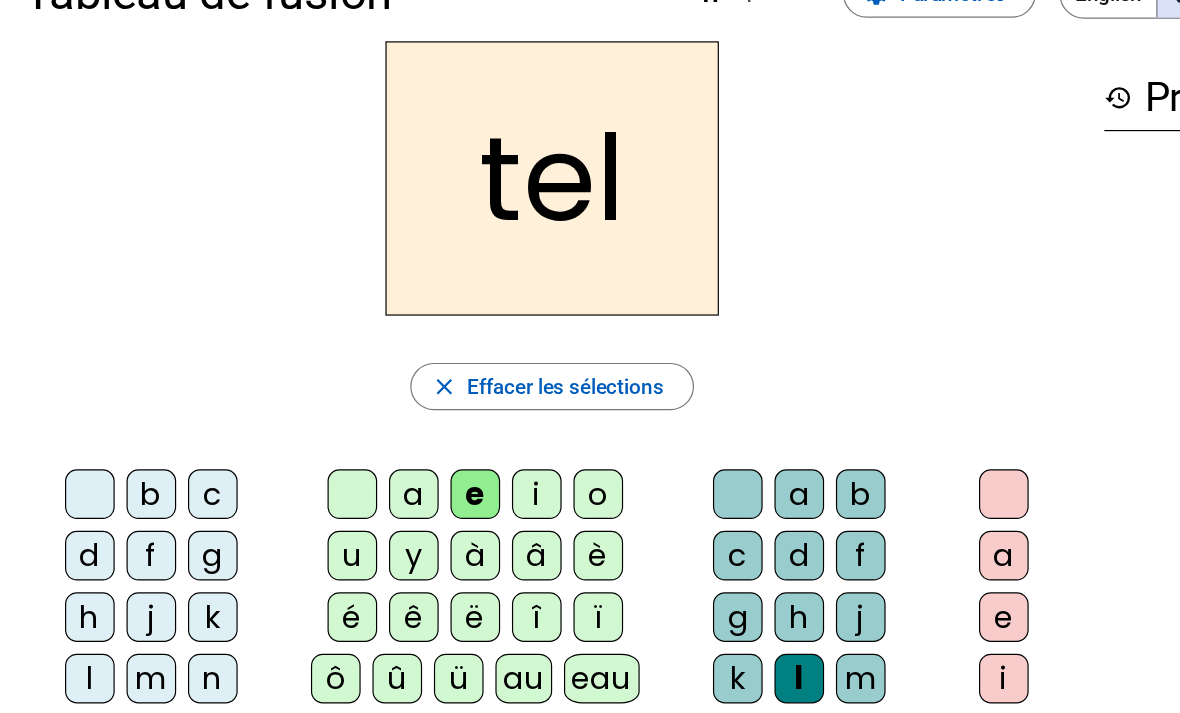click on "b" at bounding box center (76, 418) 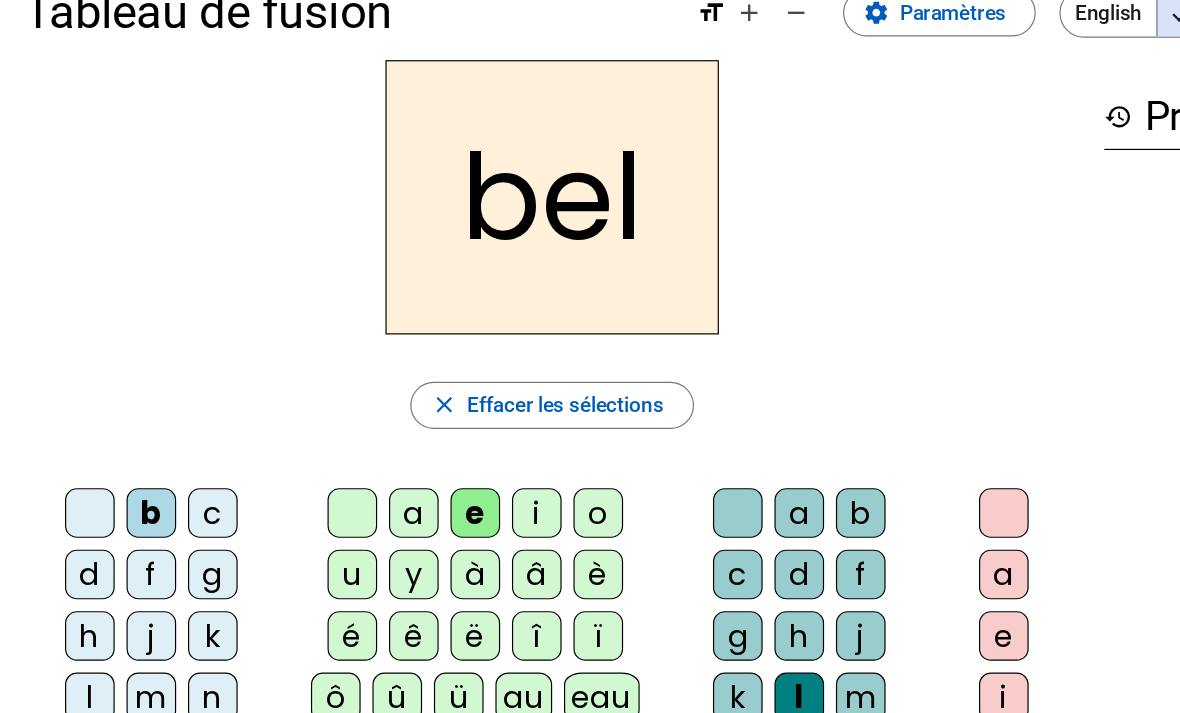scroll, scrollTop: 45, scrollLeft: 0, axis: vertical 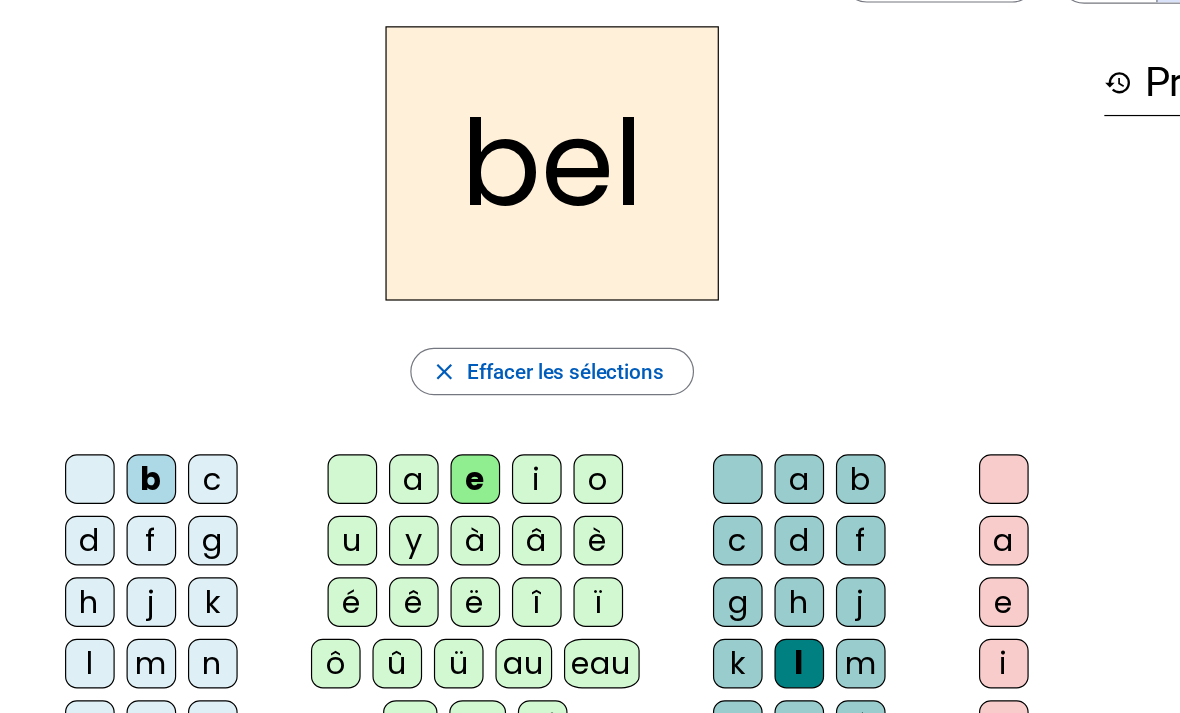 click on "a" at bounding box center (298, 438) 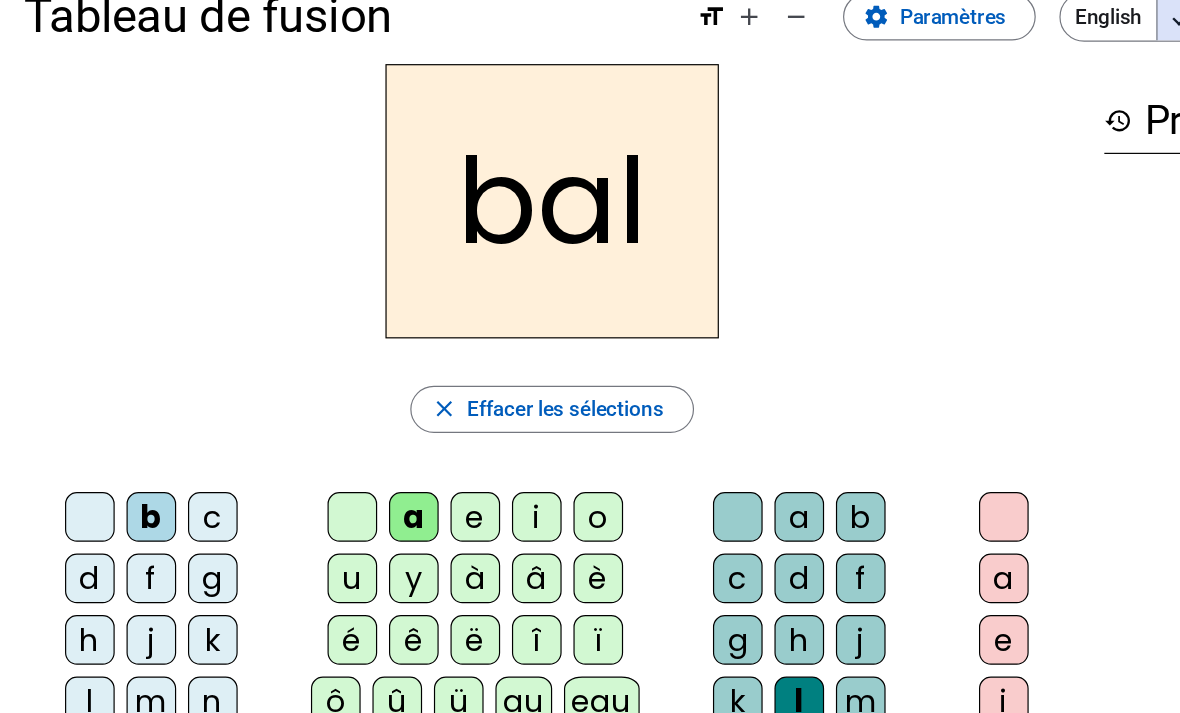 scroll, scrollTop: 44, scrollLeft: 0, axis: vertical 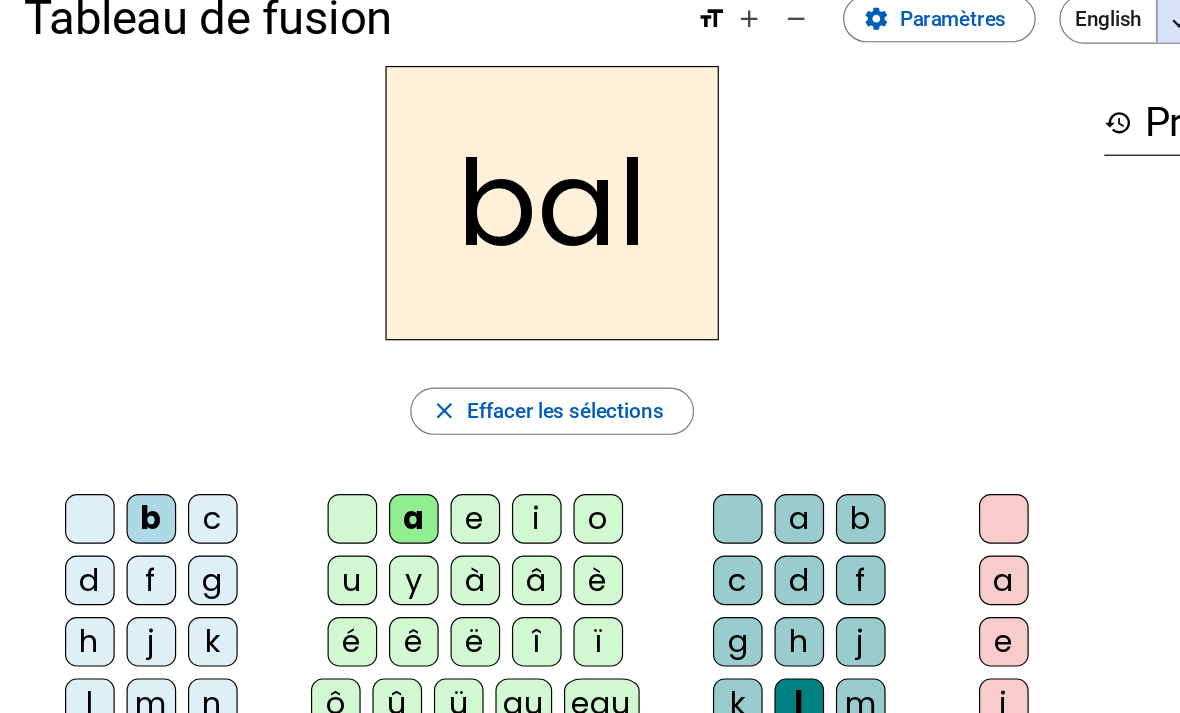 click on "c" at bounding box center (624, 439) 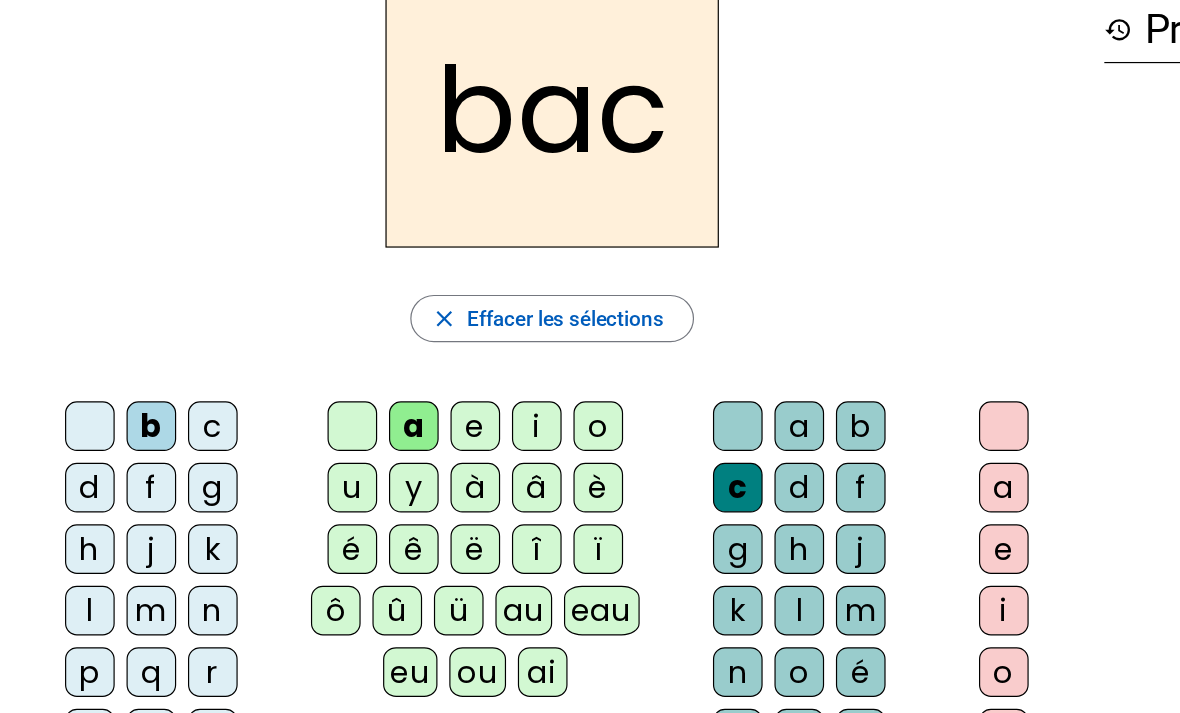 scroll, scrollTop: 66, scrollLeft: 0, axis: vertical 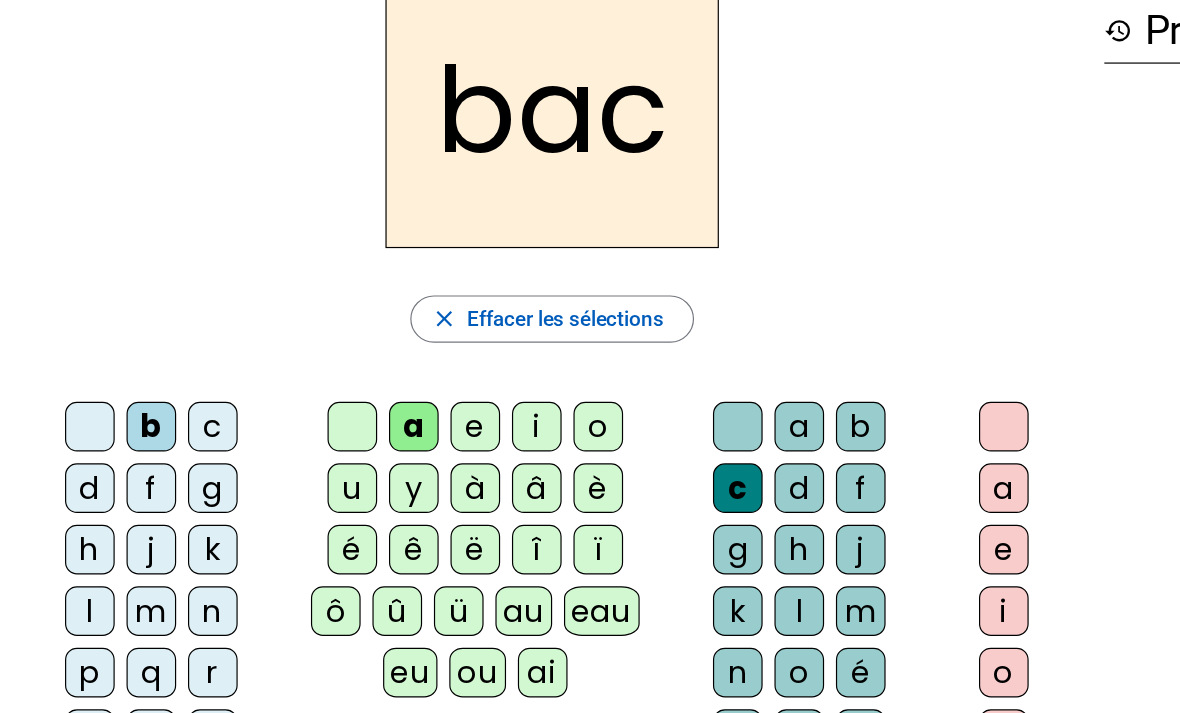 click on "r" at bounding box center [624, 417] 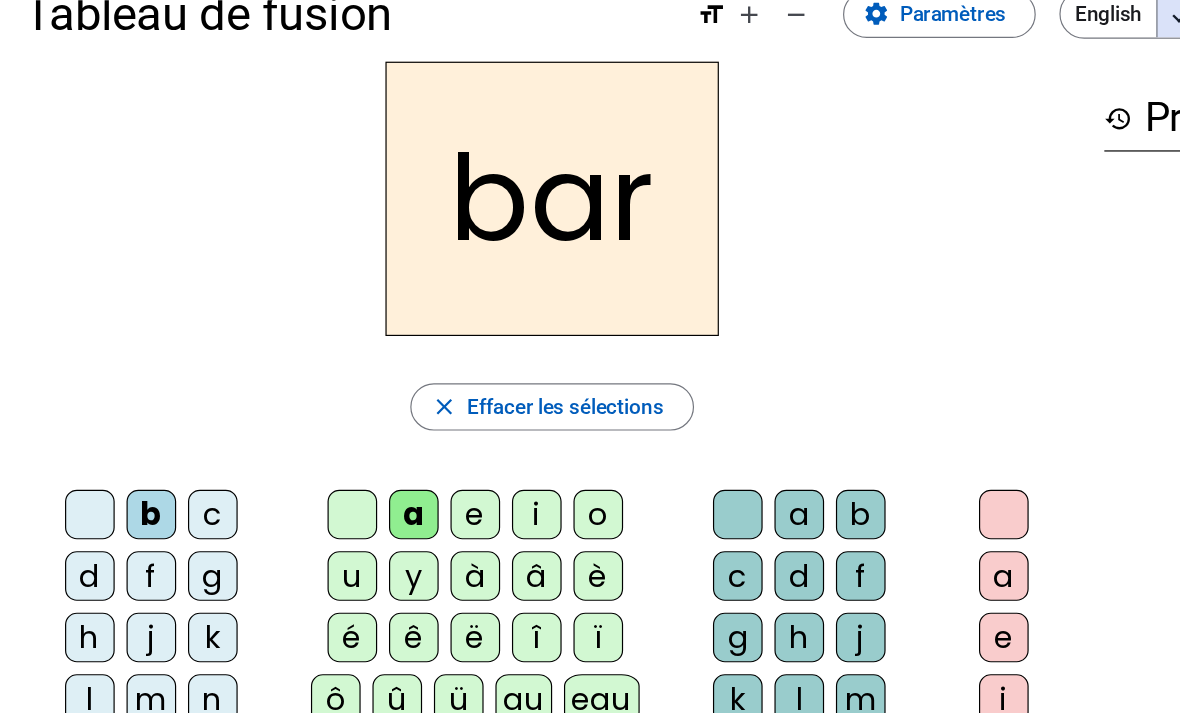 scroll, scrollTop: 47, scrollLeft: 0, axis: vertical 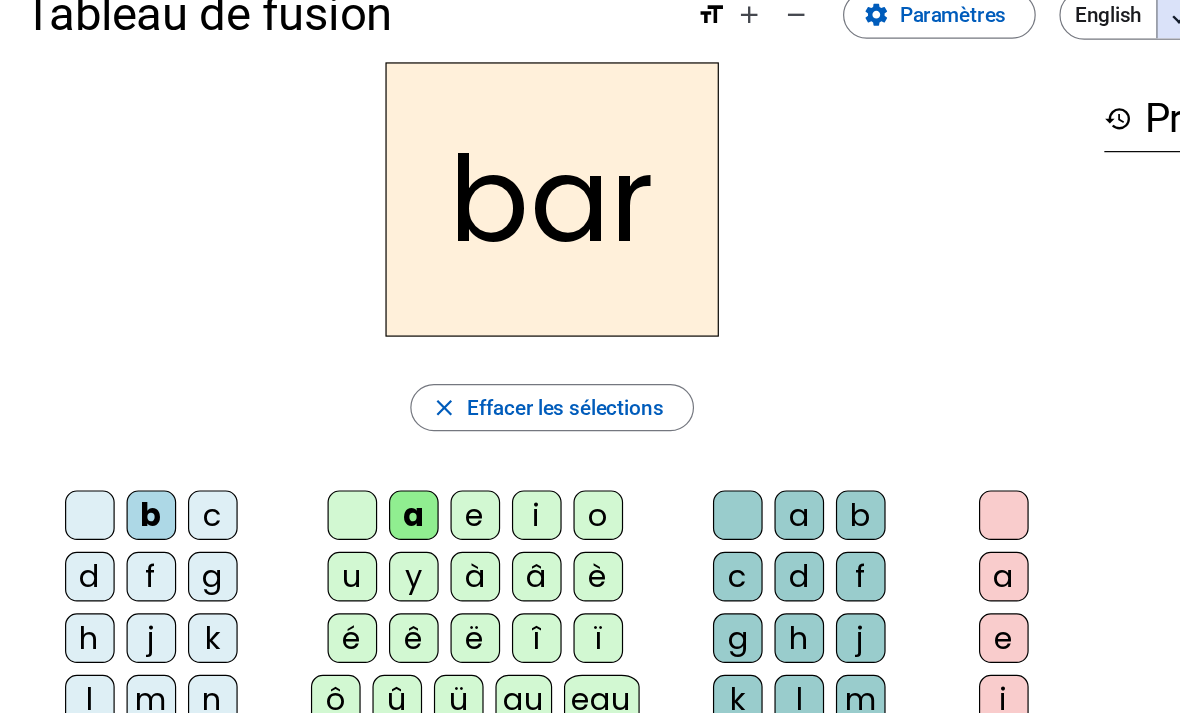 click on "p" at bounding box center [76, 436] 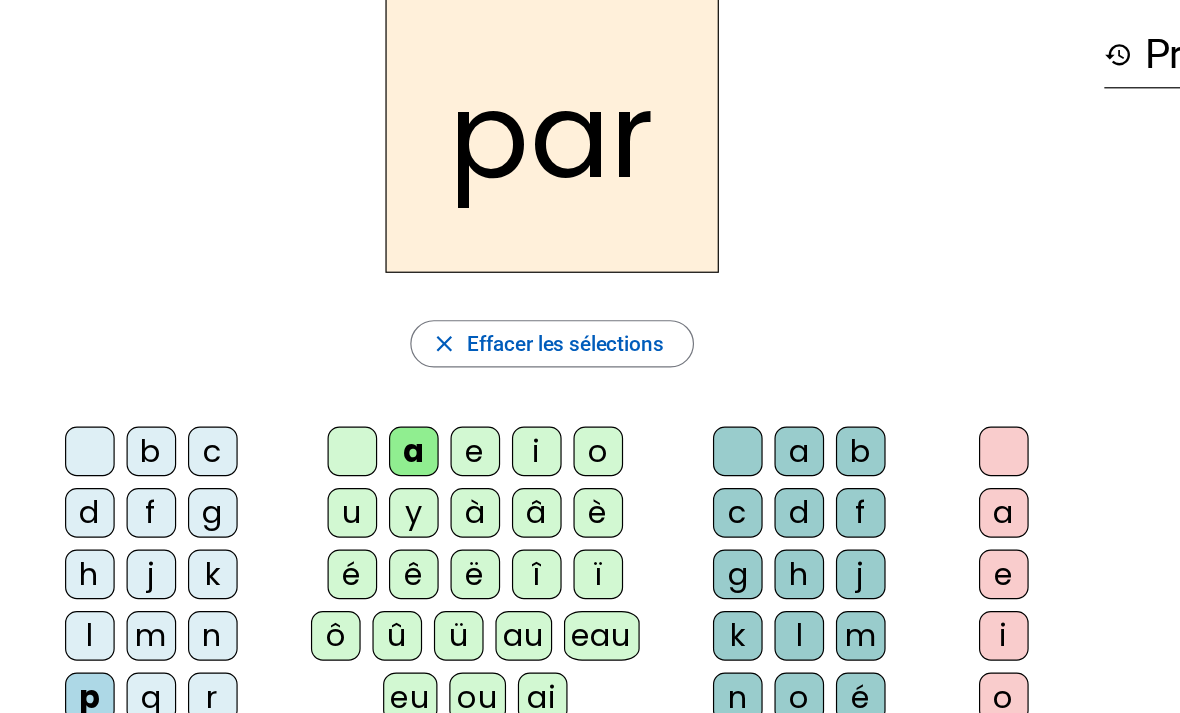 click on "u" at bounding box center (298, 436) 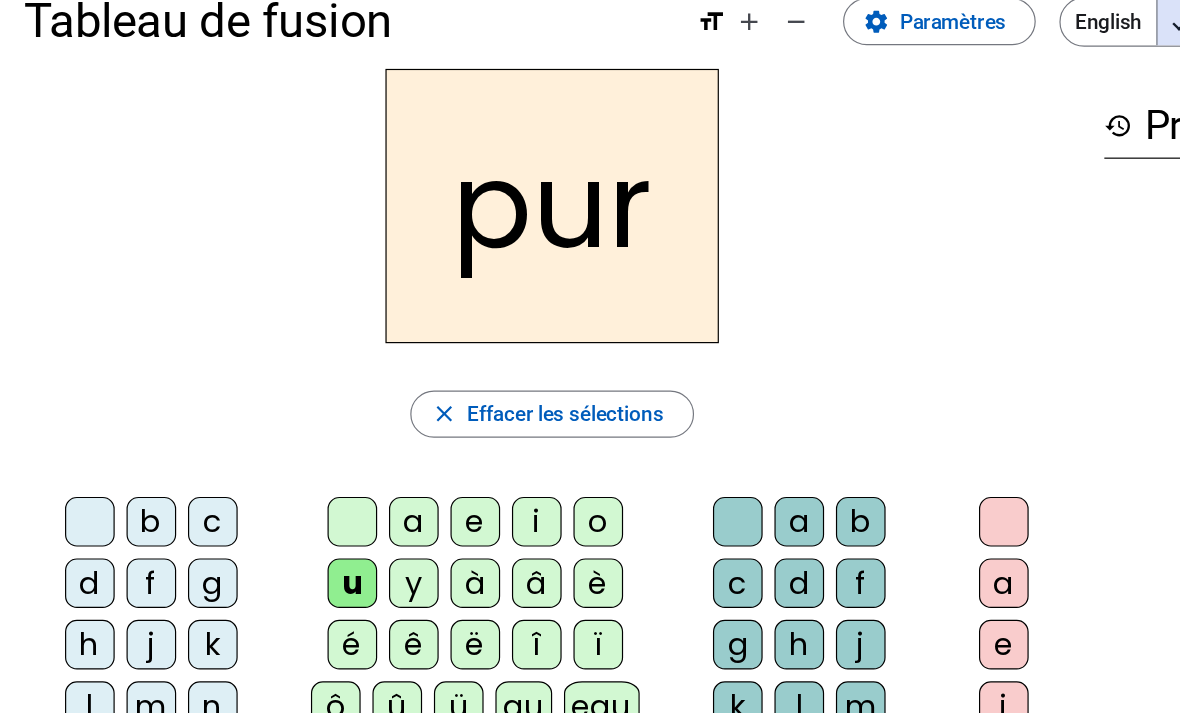 scroll, scrollTop: 41, scrollLeft: 0, axis: vertical 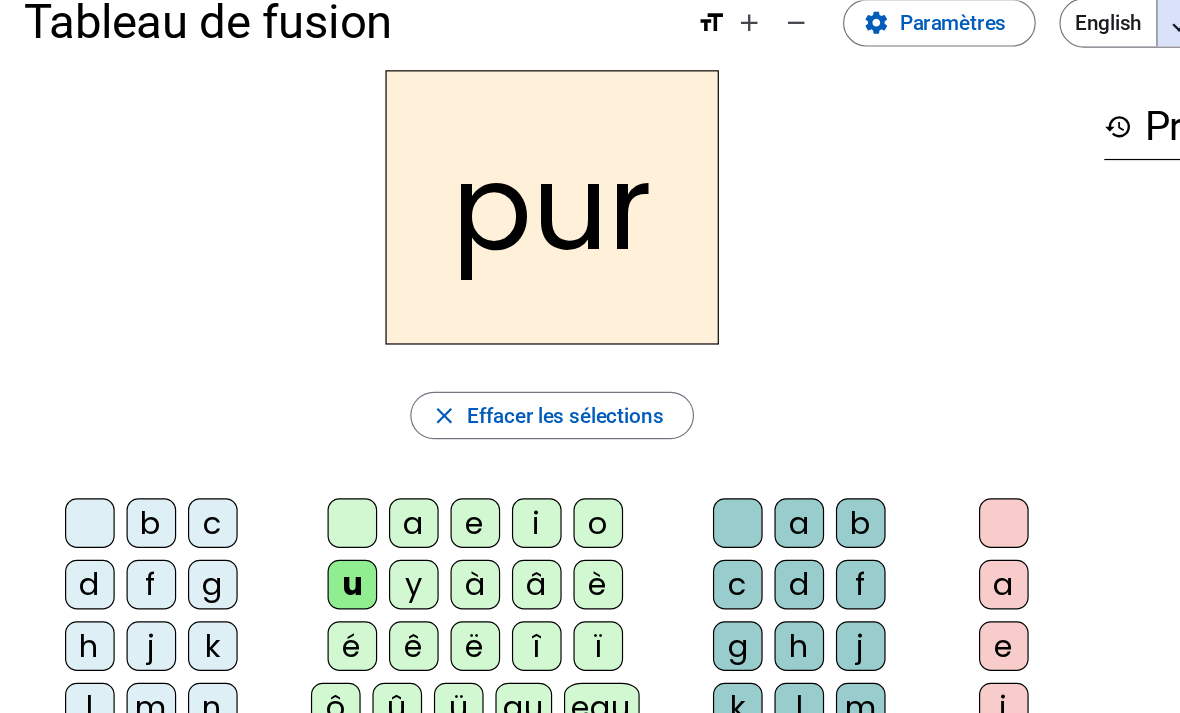 click on "d" at bounding box center (76, 442) 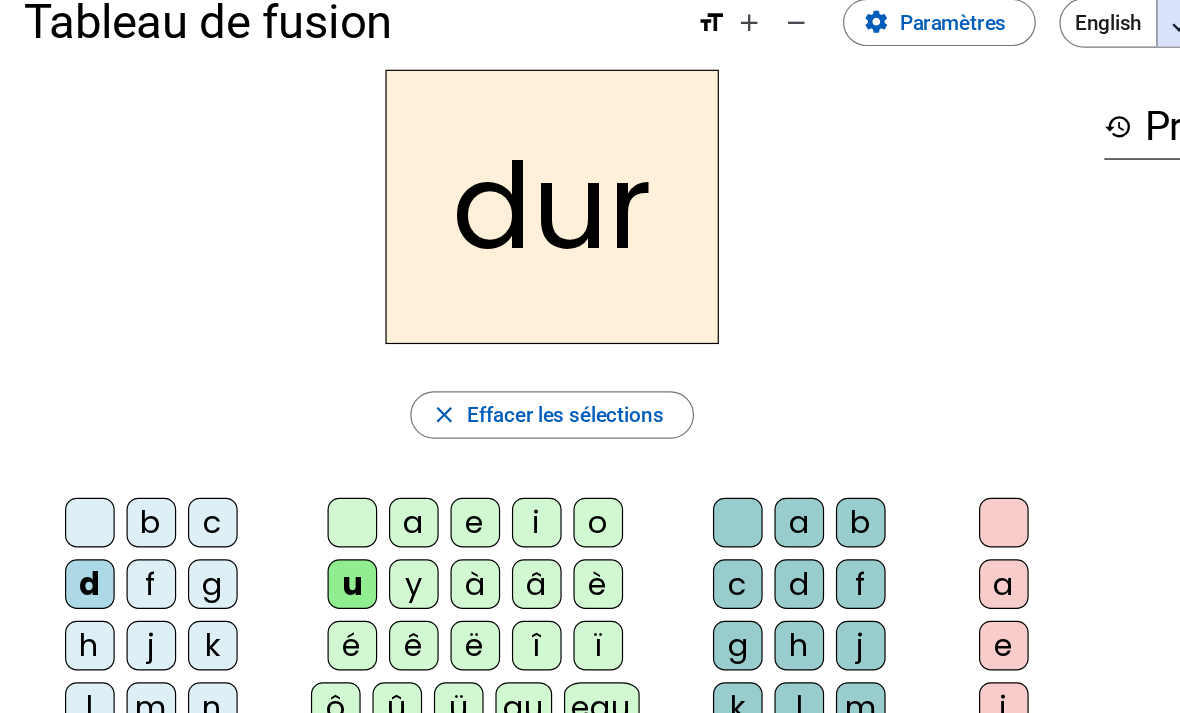 click on "m" at bounding box center (76, 442) 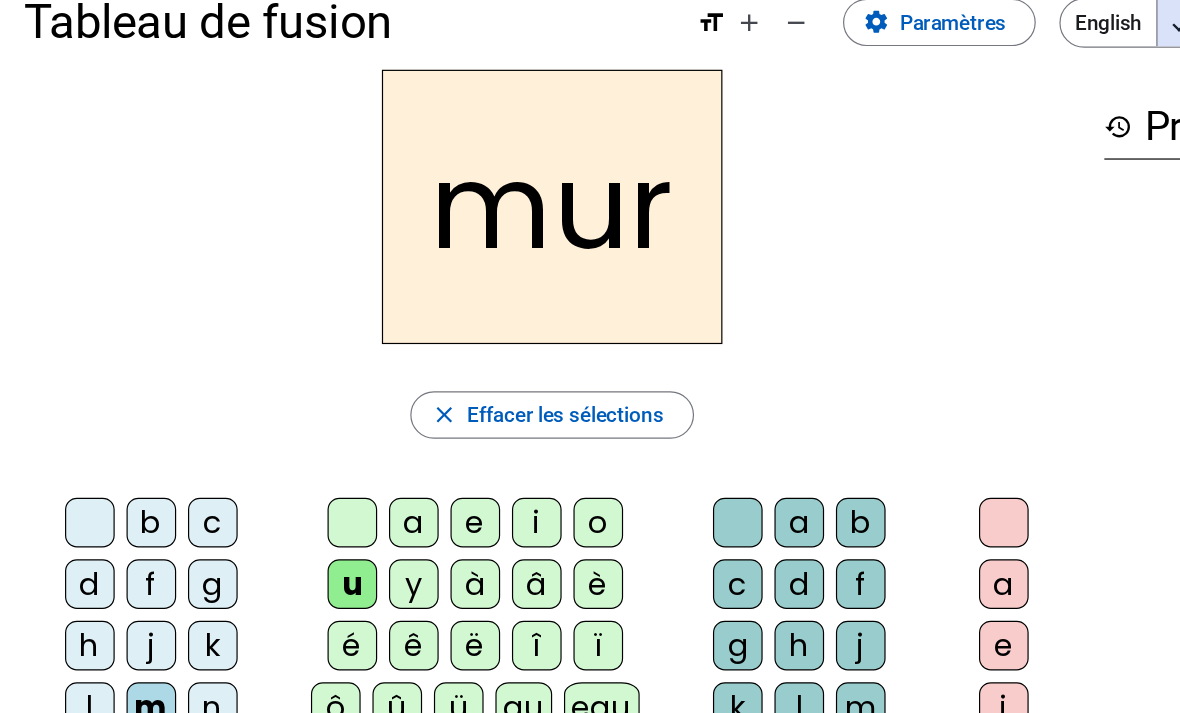 click on "e" at bounding box center [298, 442] 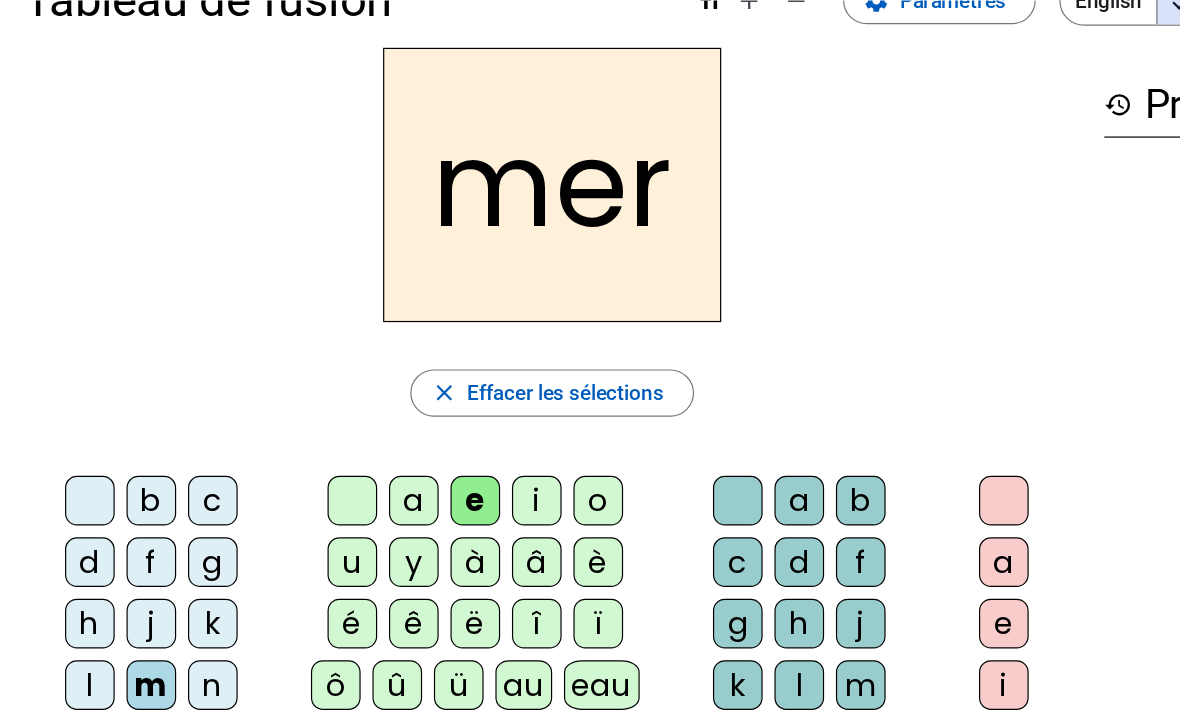 scroll, scrollTop: 59, scrollLeft: 0, axis: vertical 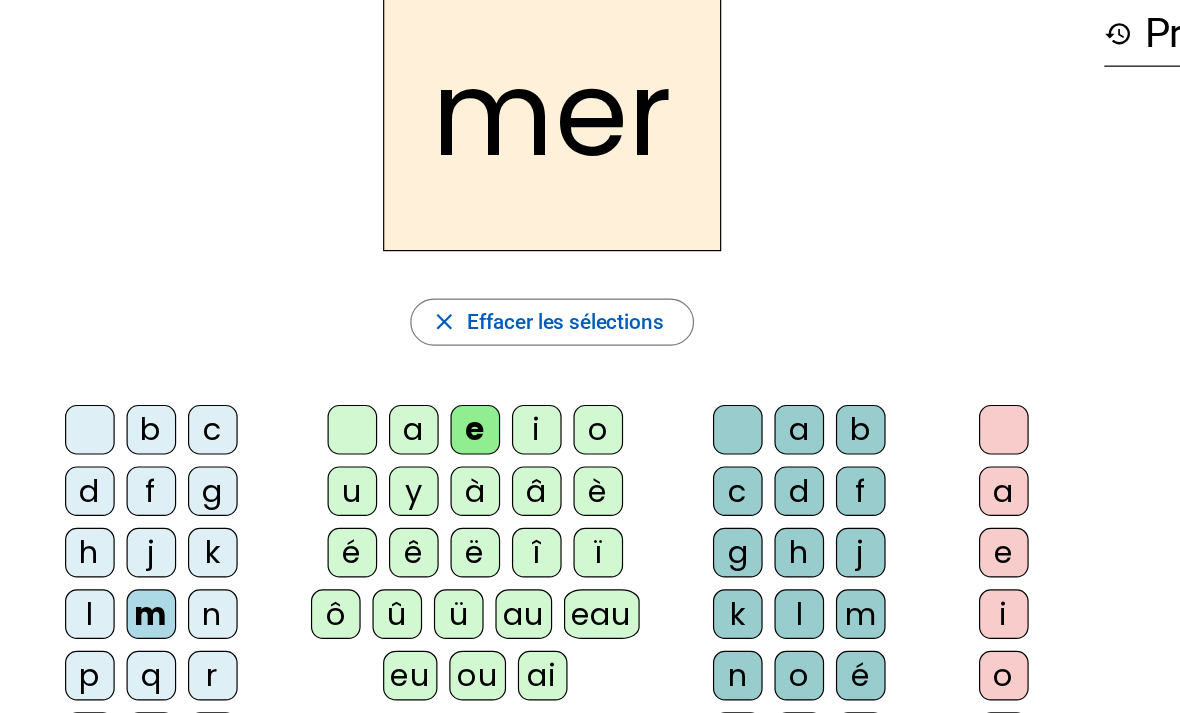 click on "v" at bounding box center [76, 420] 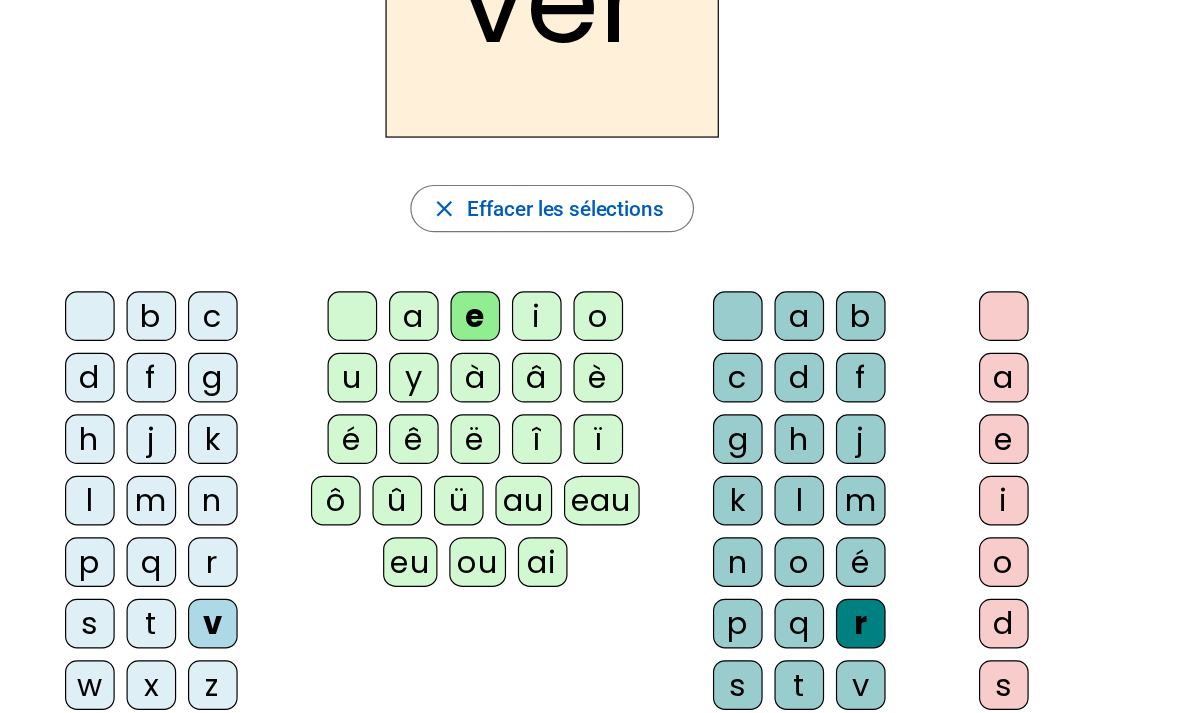 scroll, scrollTop: 171, scrollLeft: 0, axis: vertical 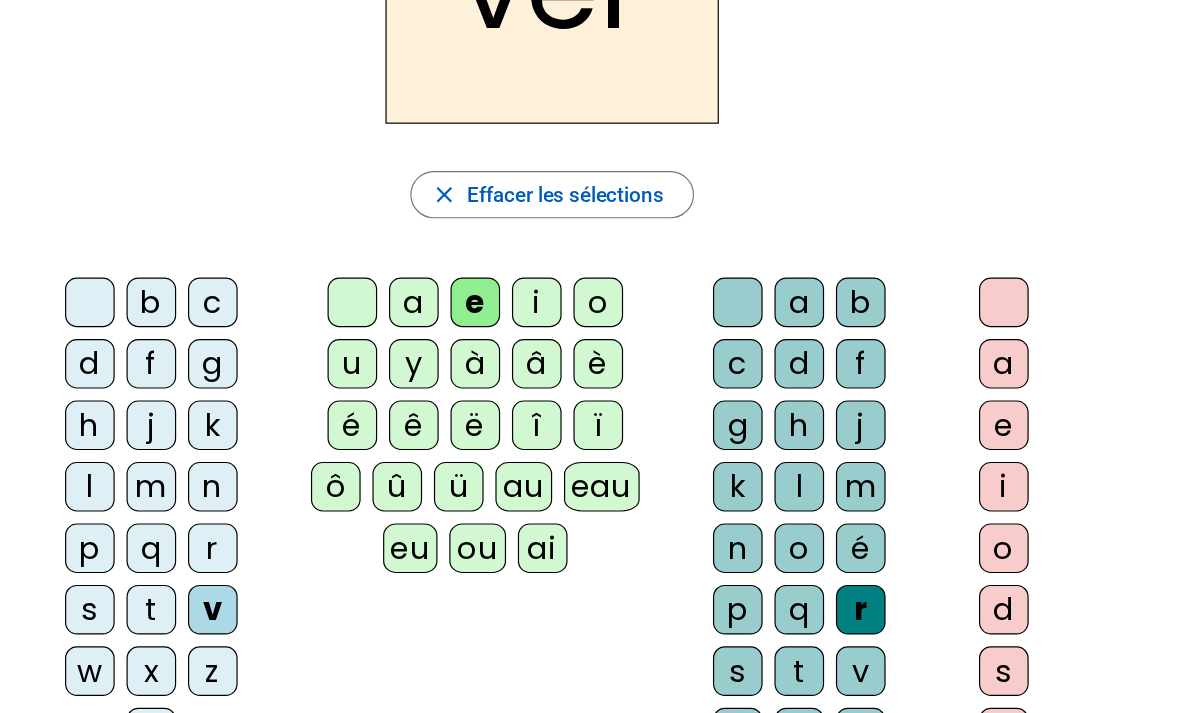 click on "t" at bounding box center [854, 681] 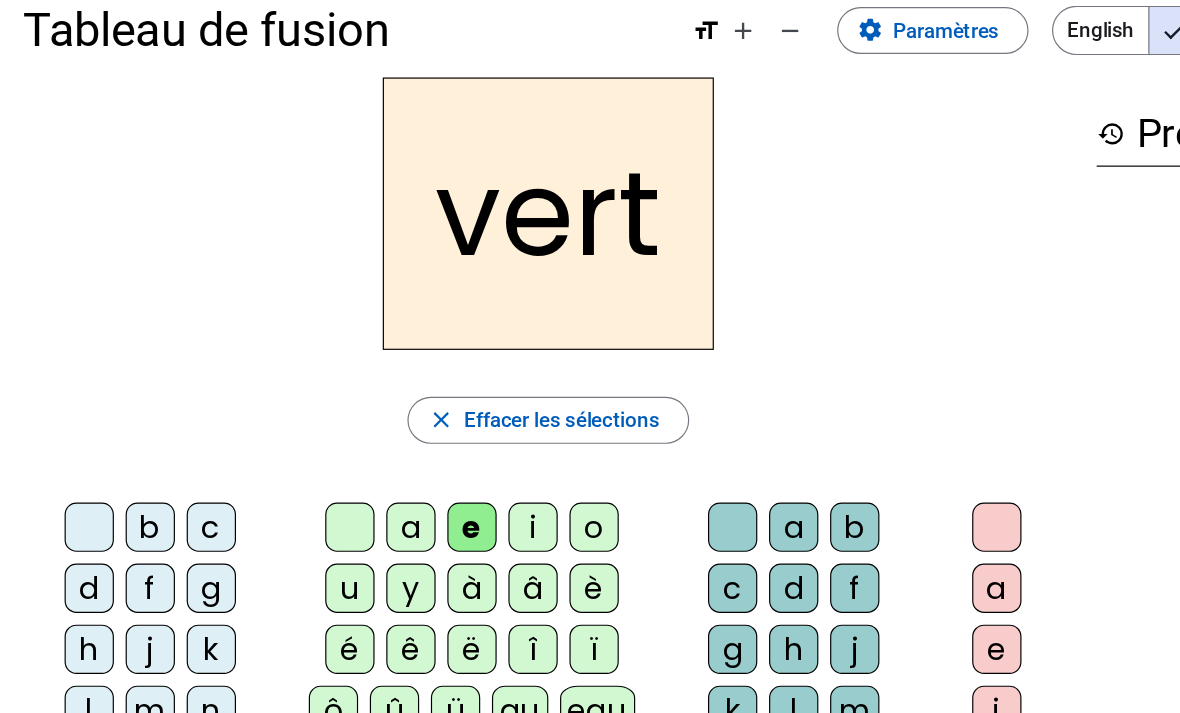 scroll, scrollTop: 4, scrollLeft: 0, axis: vertical 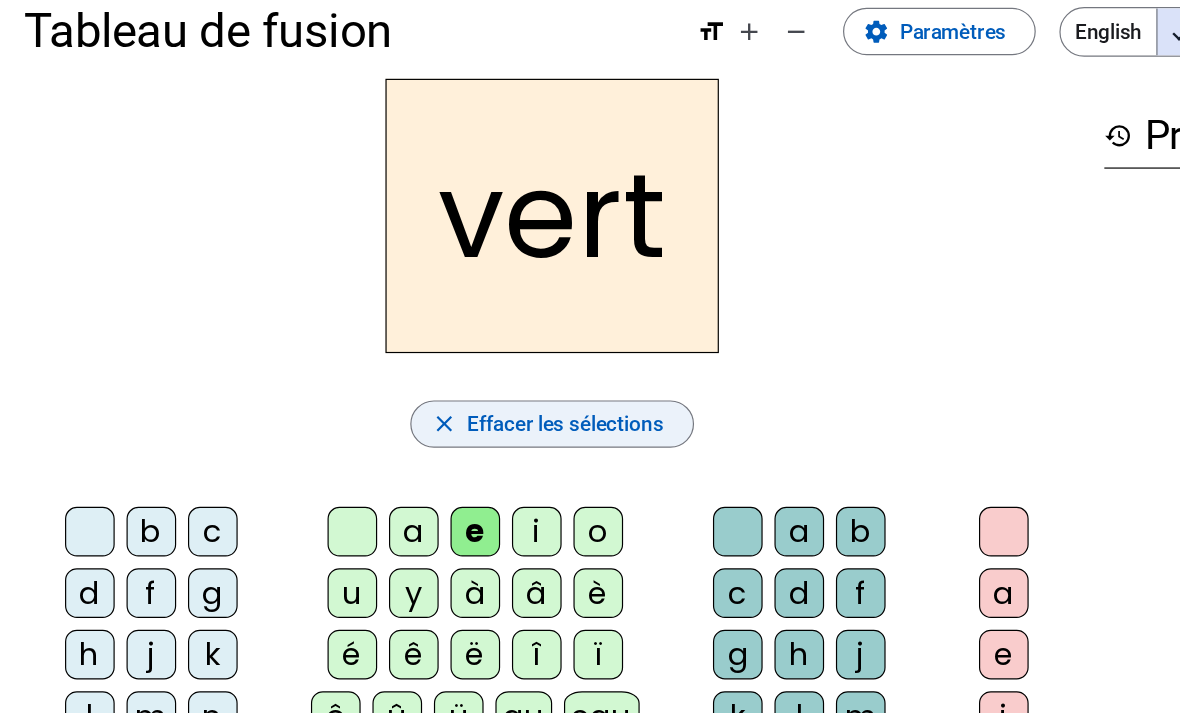 click on "Effacer les sélections" at bounding box center [478, 388] 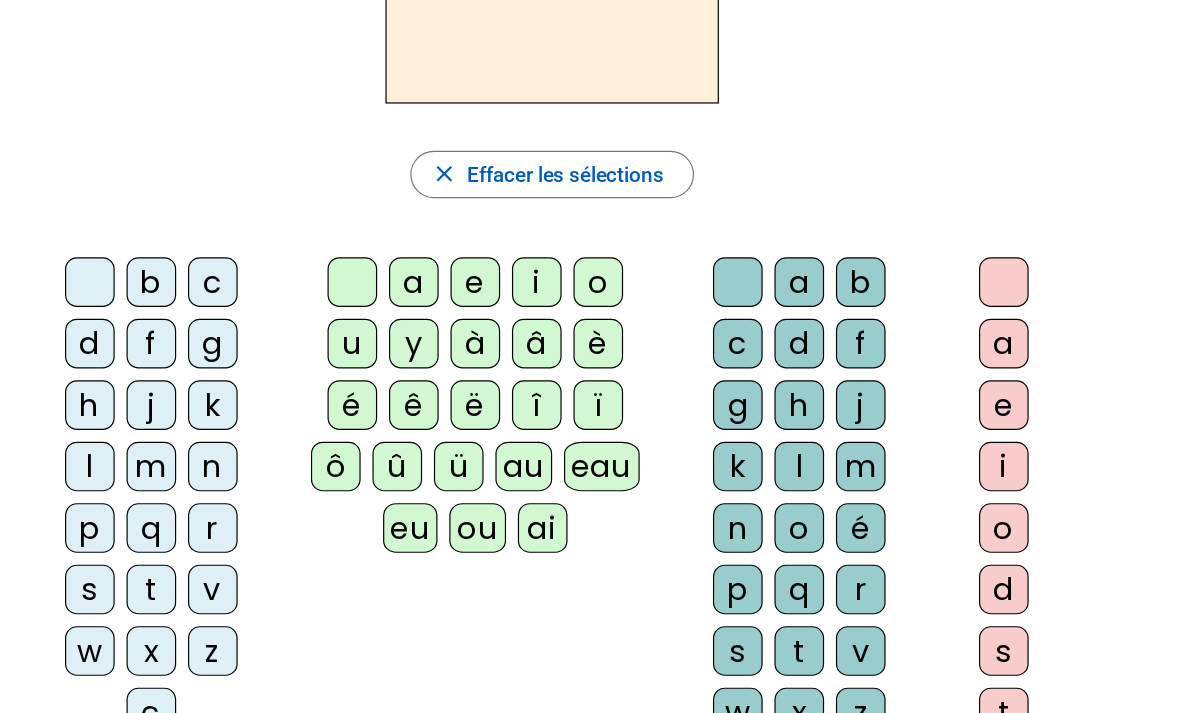scroll, scrollTop: 189, scrollLeft: 0, axis: vertical 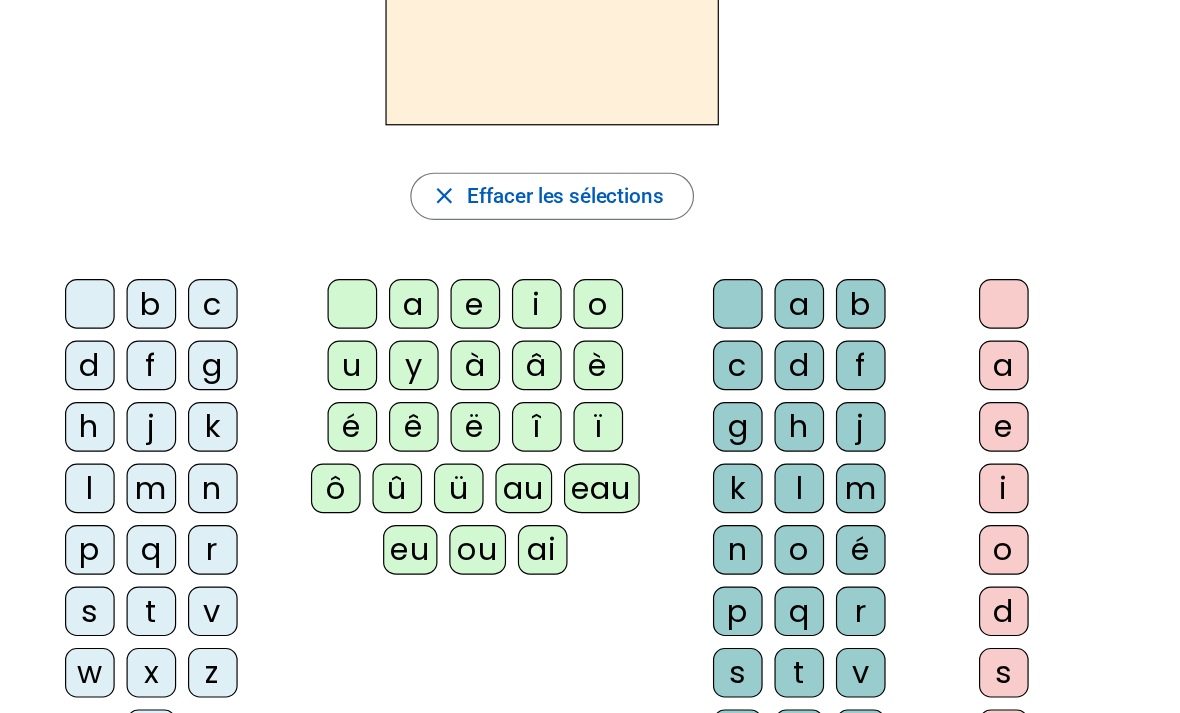 click on "e" at bounding box center (298, 294) 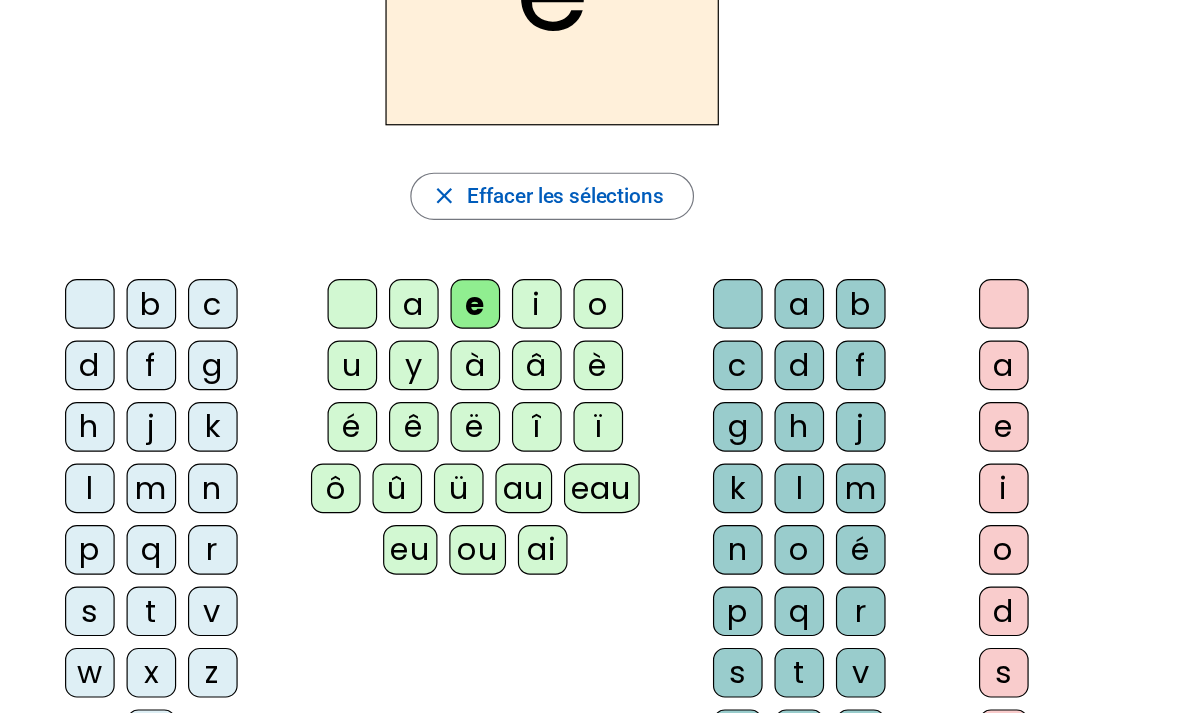 click on "s" at bounding box center [624, 294] 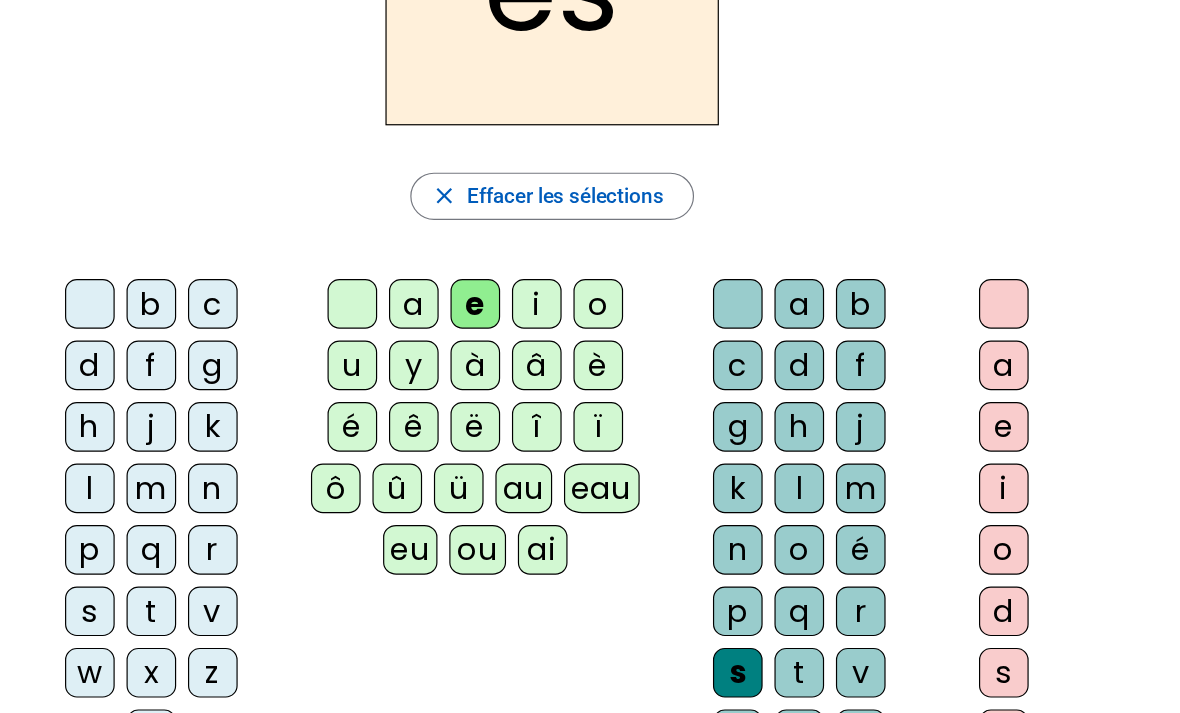 click on "t" at bounding box center (849, 294) 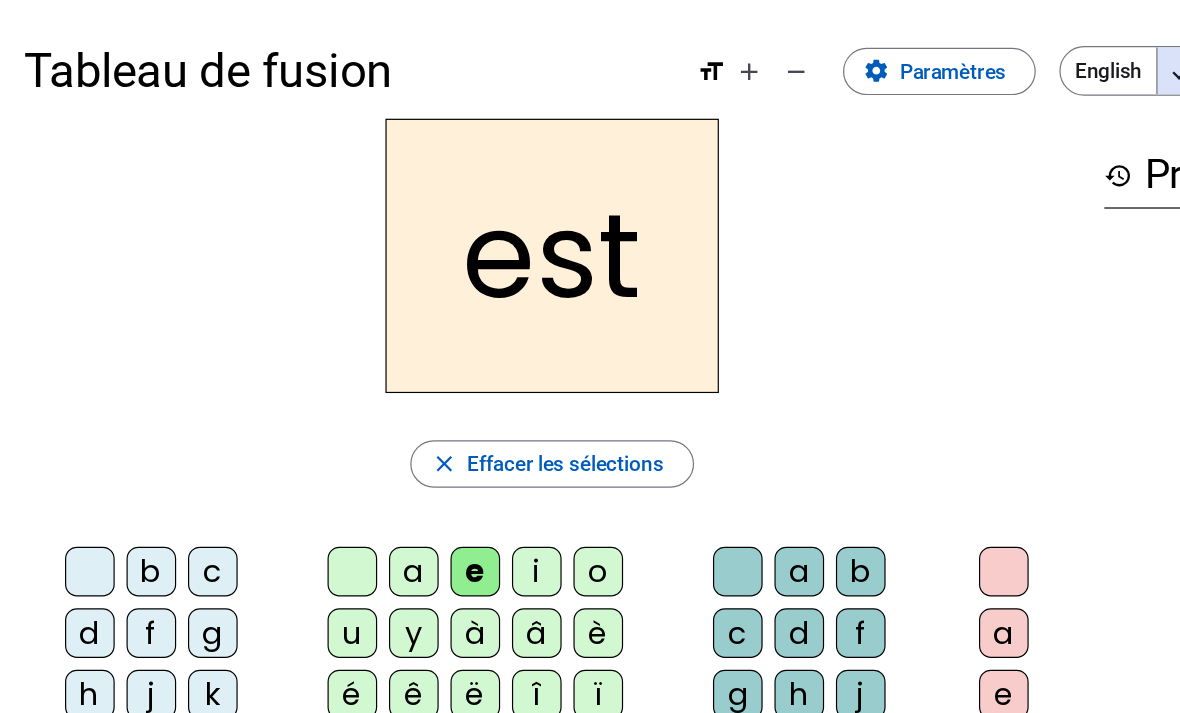 scroll, scrollTop: 0, scrollLeft: 0, axis: both 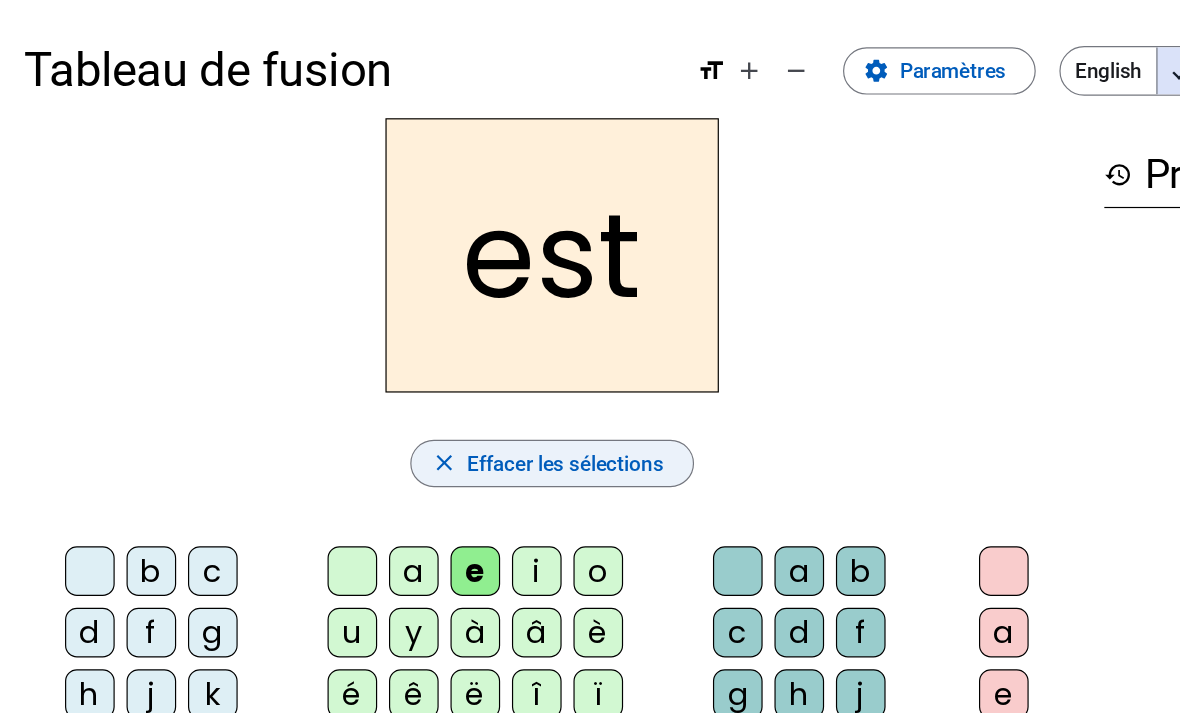click on "Effacer les sélections" at bounding box center [478, 392] 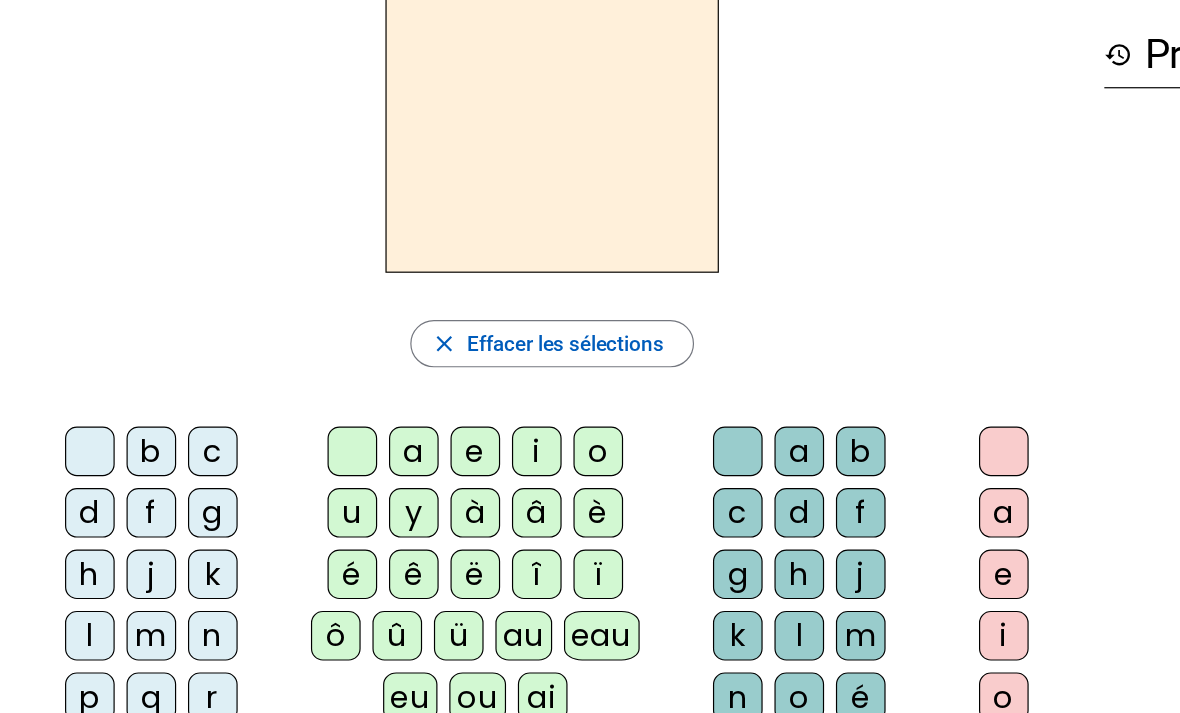 scroll, scrollTop: 46, scrollLeft: 0, axis: vertical 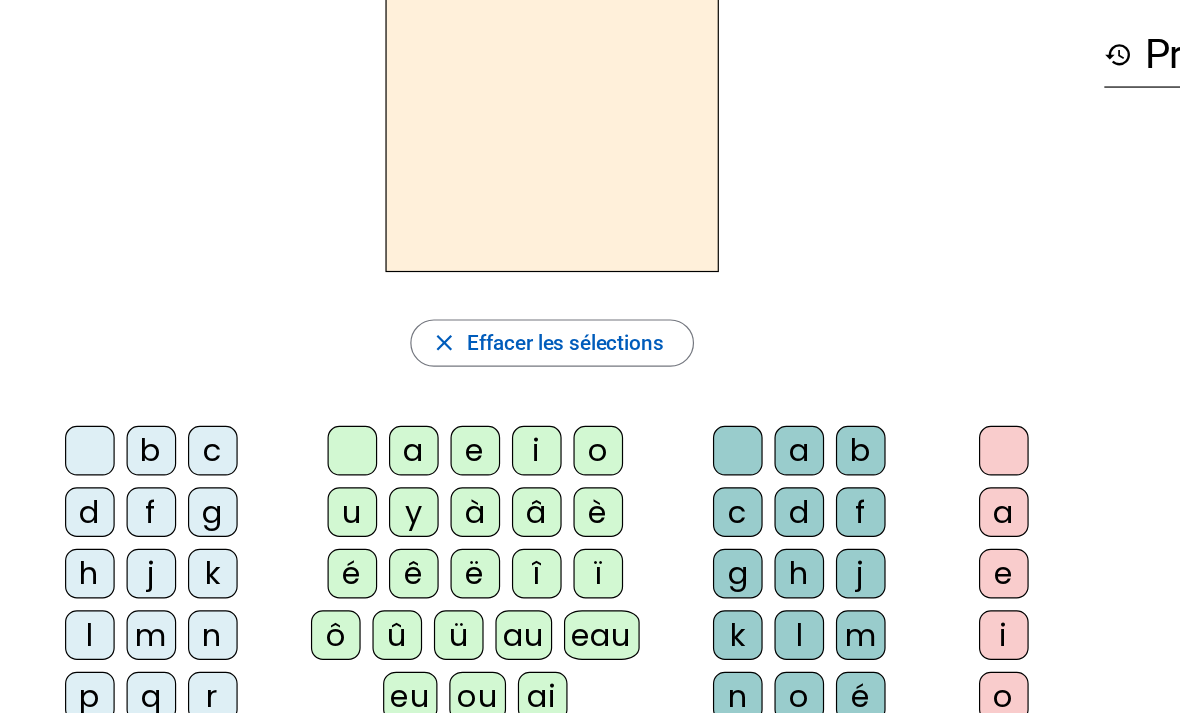 click on "u" at bounding box center [298, 437] 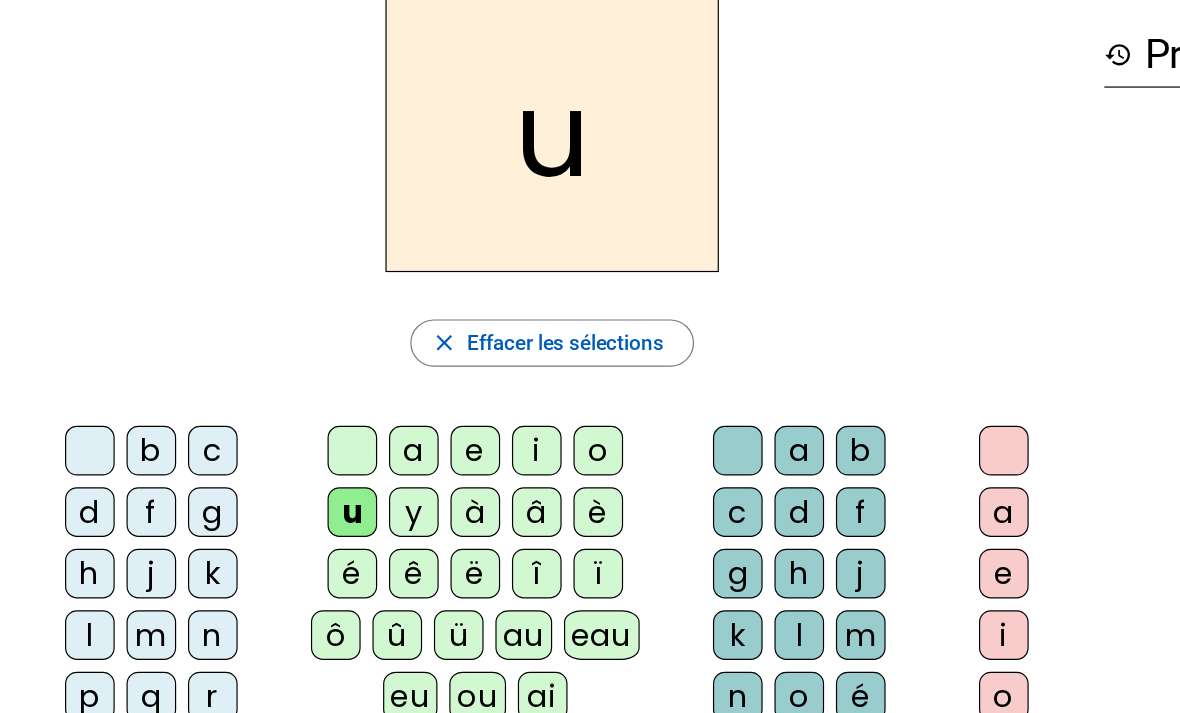 click on "n" at bounding box center [624, 437] 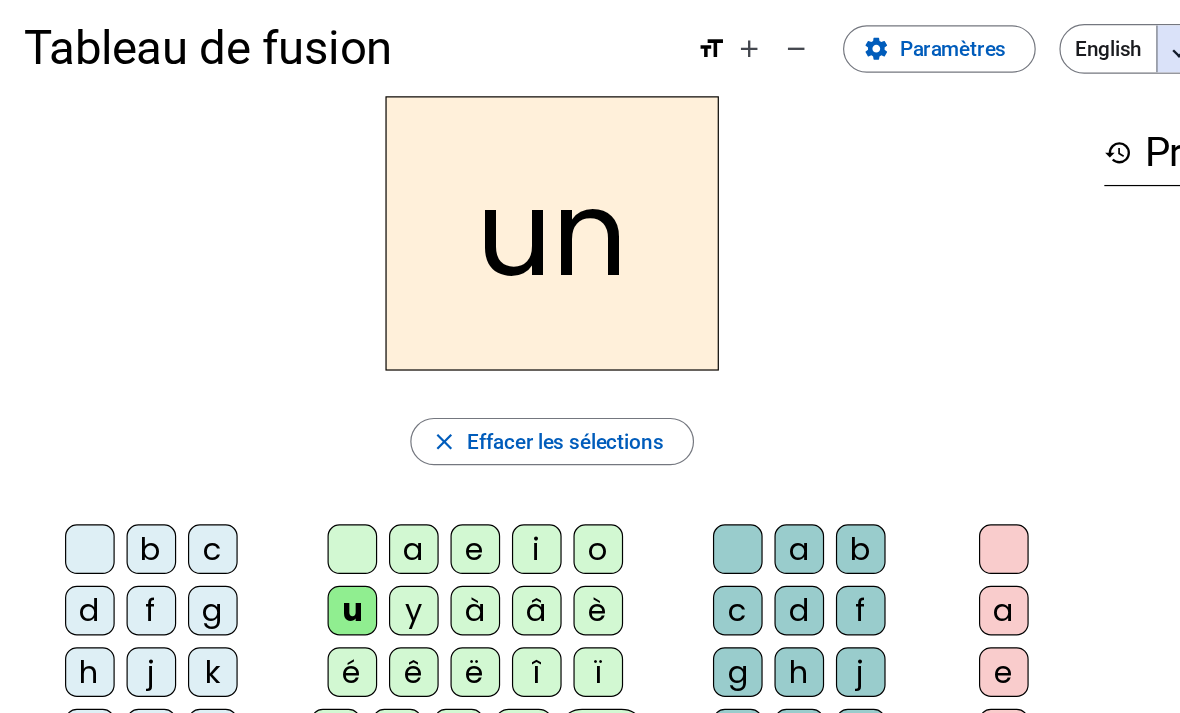 scroll, scrollTop: 19, scrollLeft: 0, axis: vertical 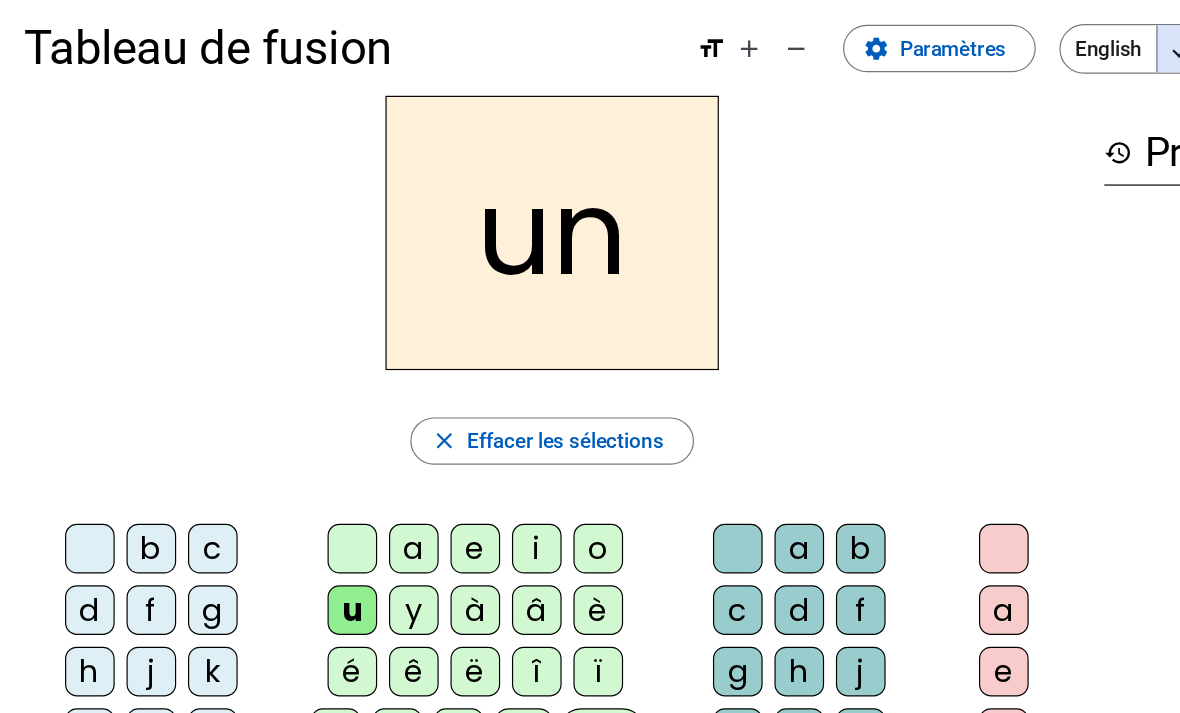 click on "un close  Effacer les sélections  b c d f g h j k l m n p q r s t v w x z ç a e i o u y à â è é ê ë î ï ô û ü au eau eu ou ai a b c d f g h j k l m n o é p q r s t v w x z ç en on a e i o d s t p c b l p x" at bounding box center [467, 631] 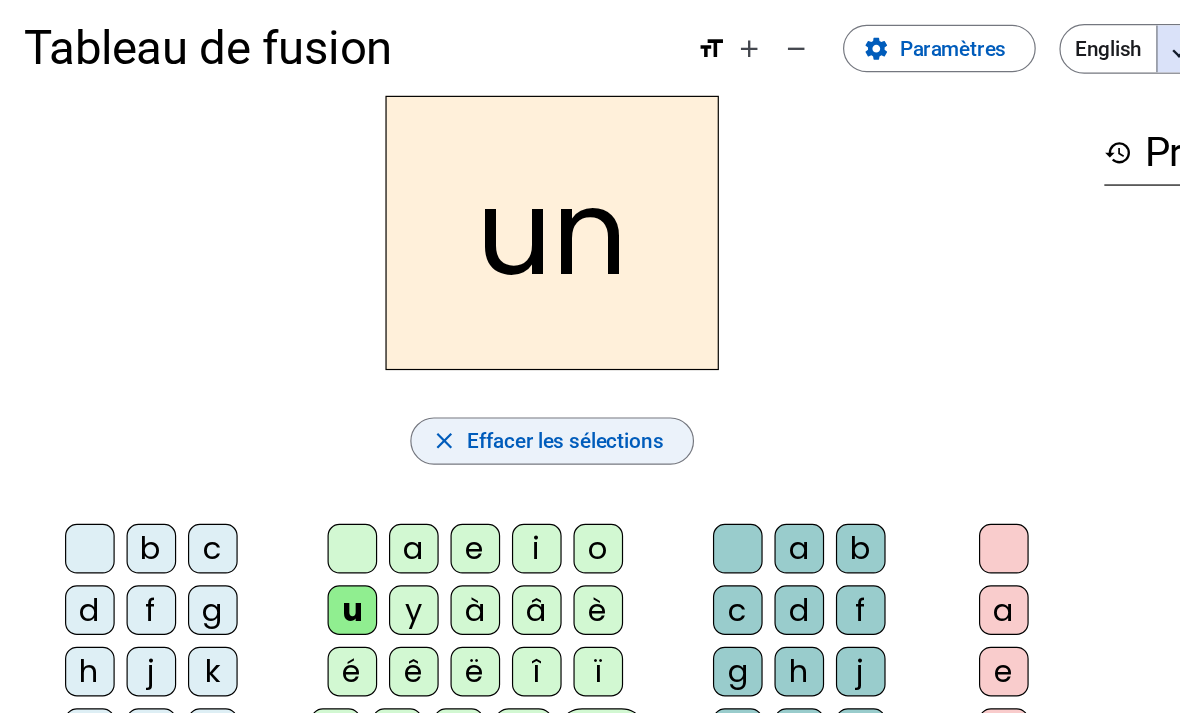 click on "Effacer les sélections" at bounding box center [478, 373] 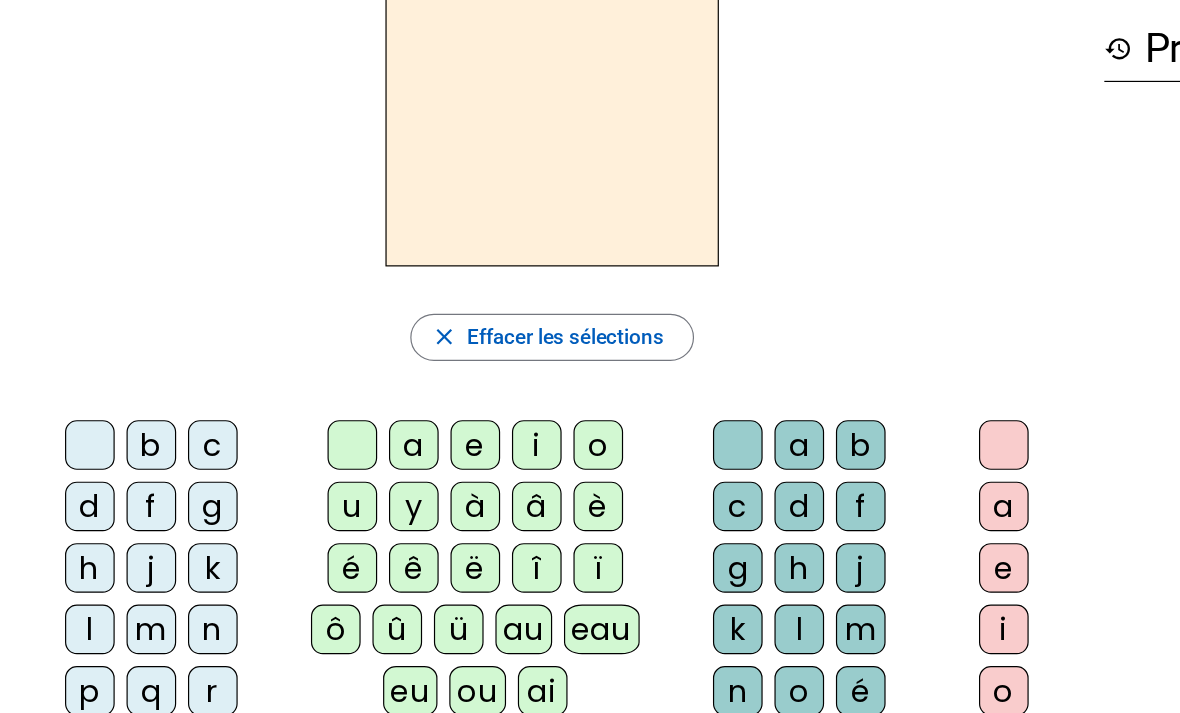 scroll, scrollTop: 52, scrollLeft: 0, axis: vertical 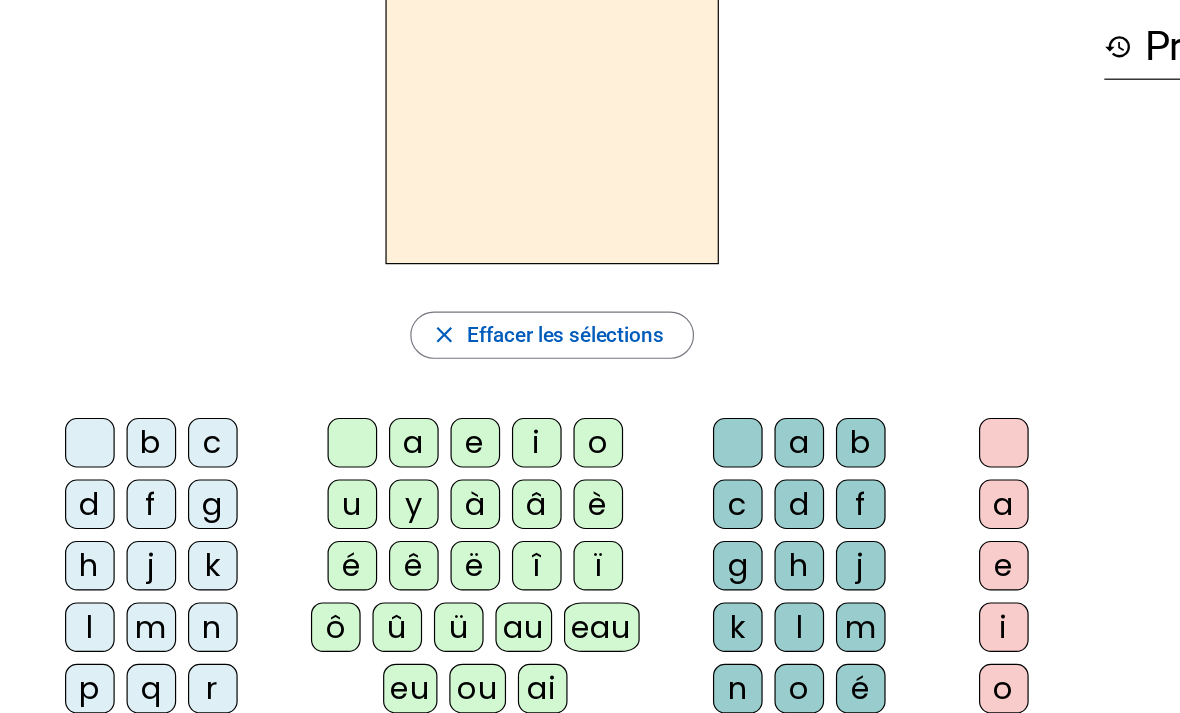 click on "a" at bounding box center (298, 431) 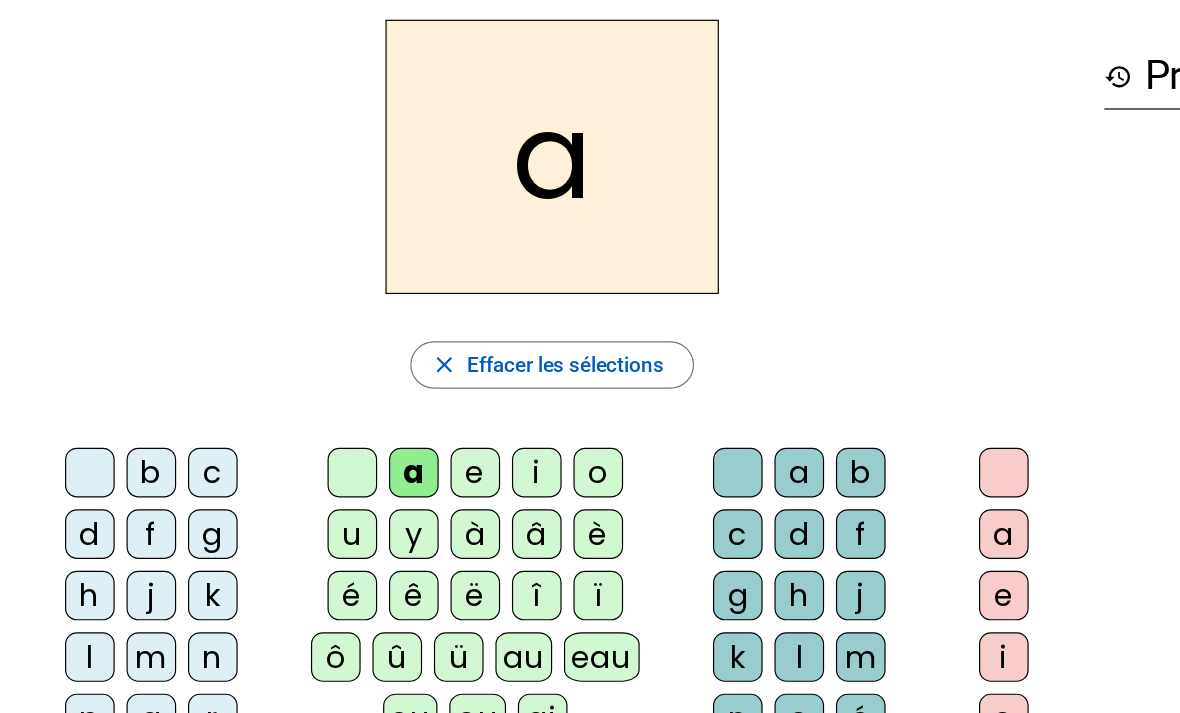 scroll, scrollTop: 0, scrollLeft: 0, axis: both 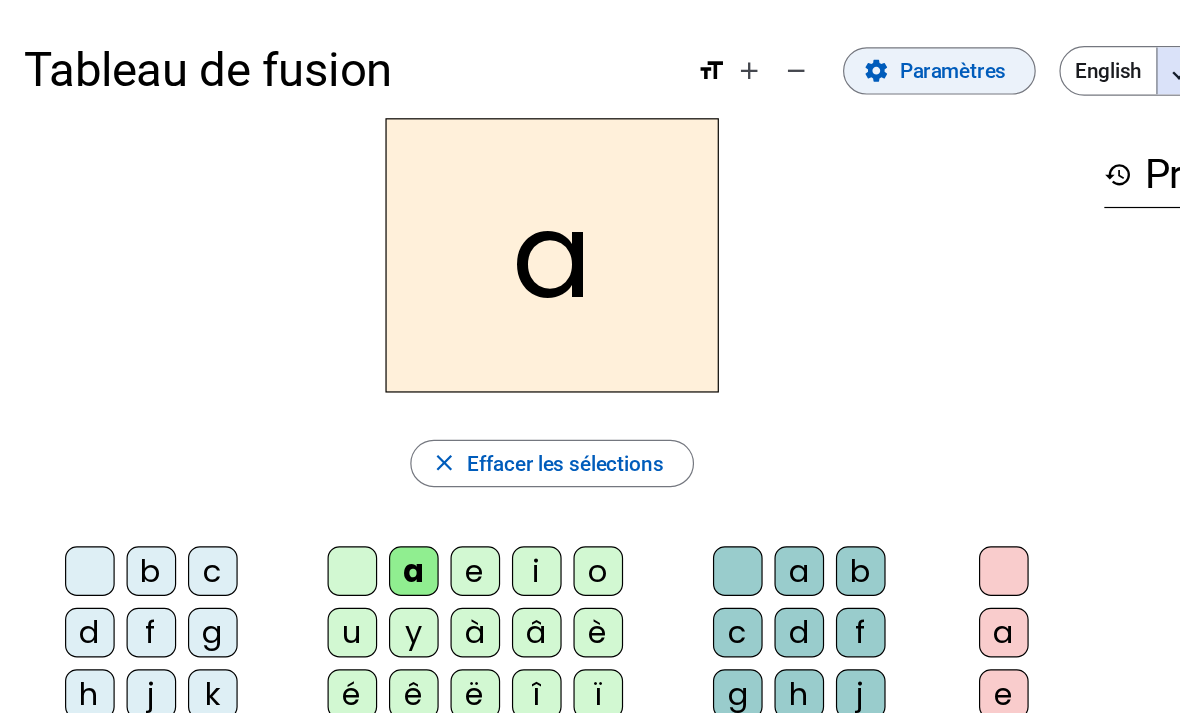 click on "Paramètres" at bounding box center (806, 60) 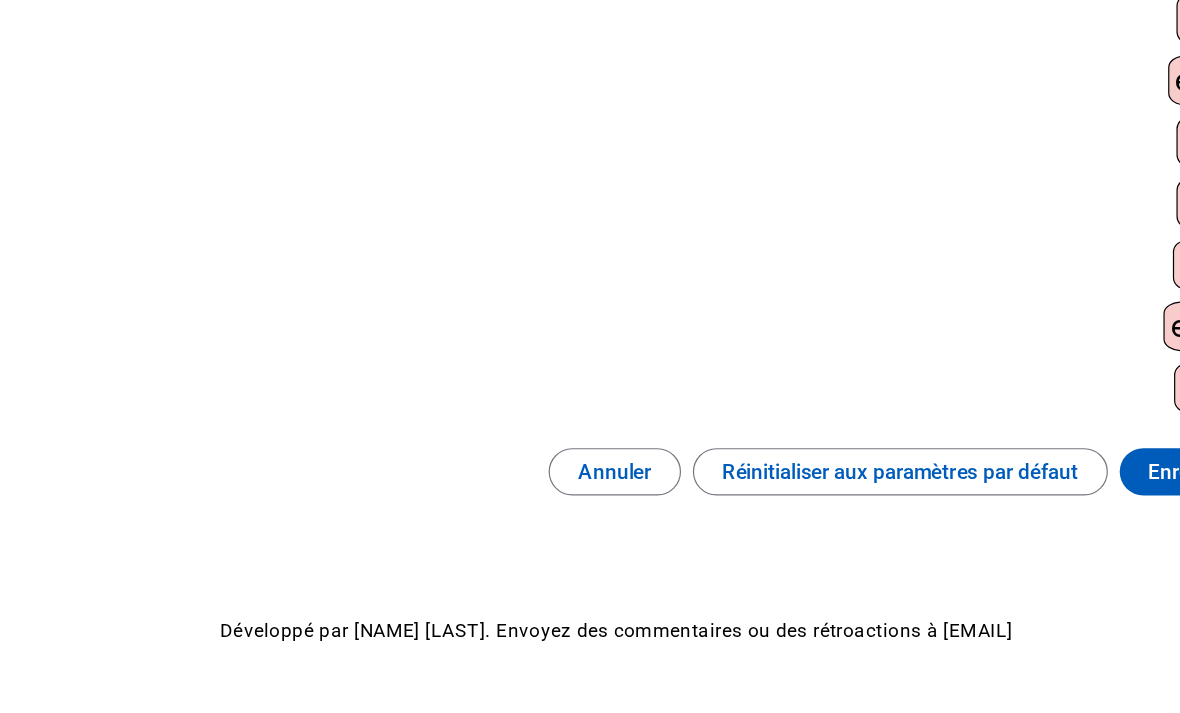 scroll, scrollTop: 1033, scrollLeft: 0, axis: vertical 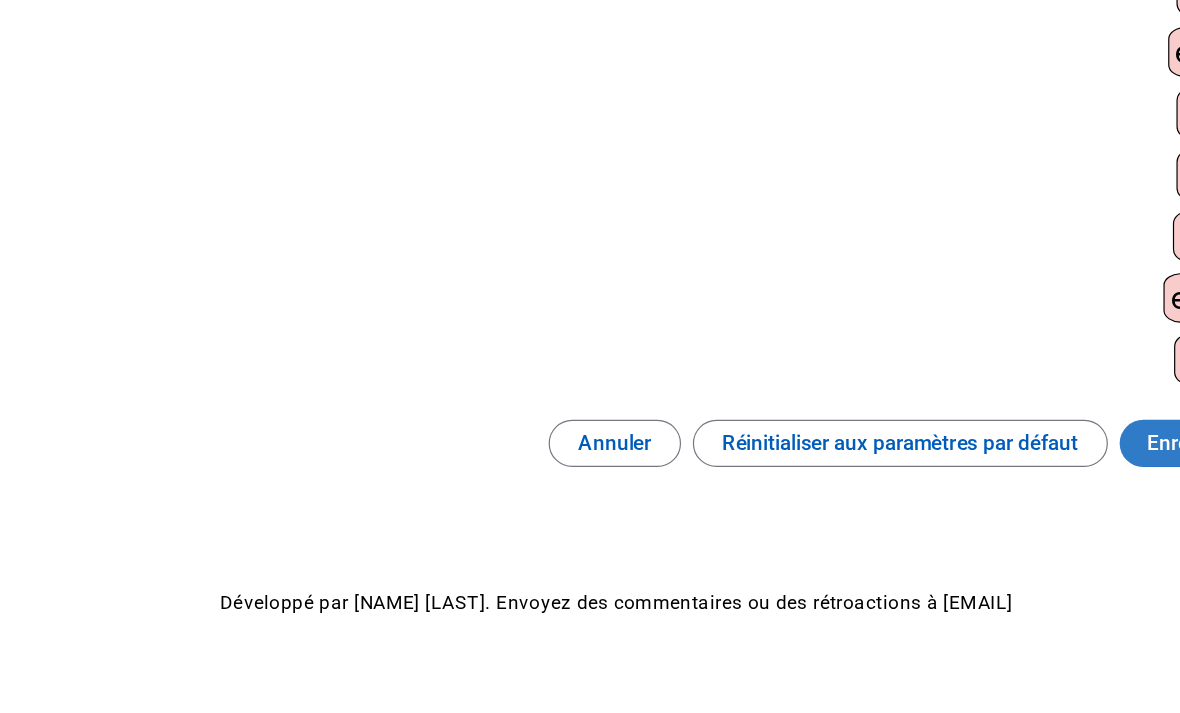 click on "Enregistrer" at bounding box center (1083, 431) 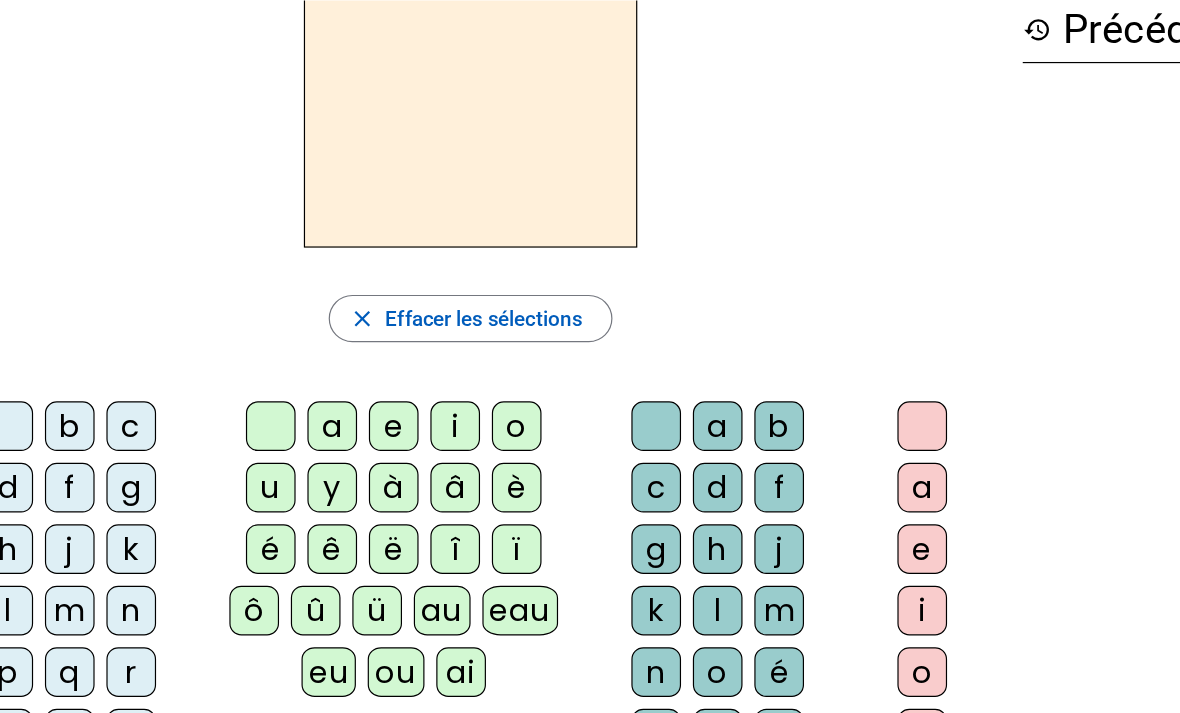 scroll, scrollTop: 123, scrollLeft: 0, axis: vertical 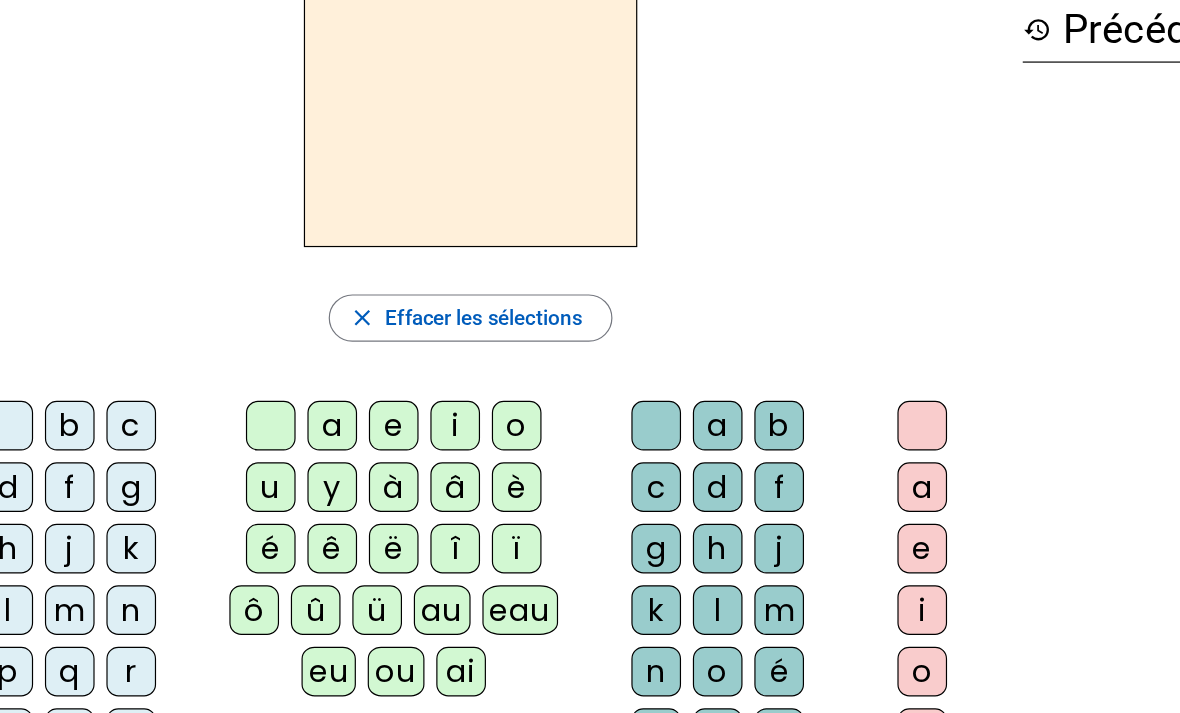 click on "ai" at bounding box center (298, 360) 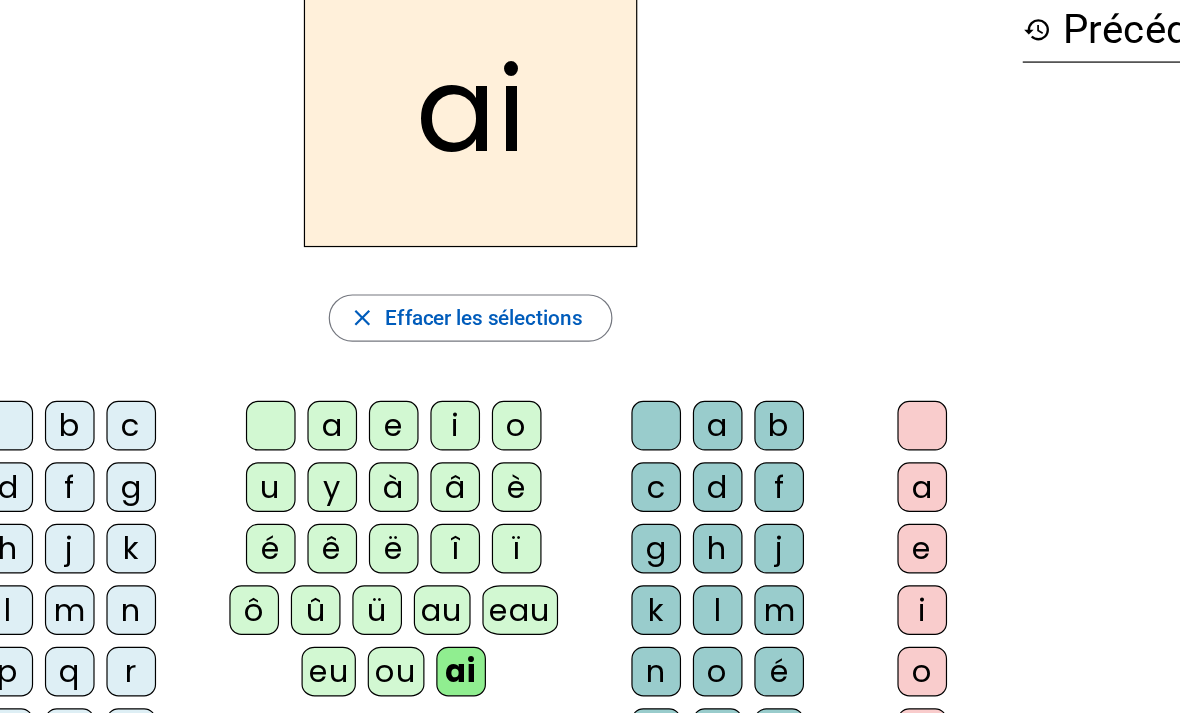 click on "m" at bounding box center (624, 360) 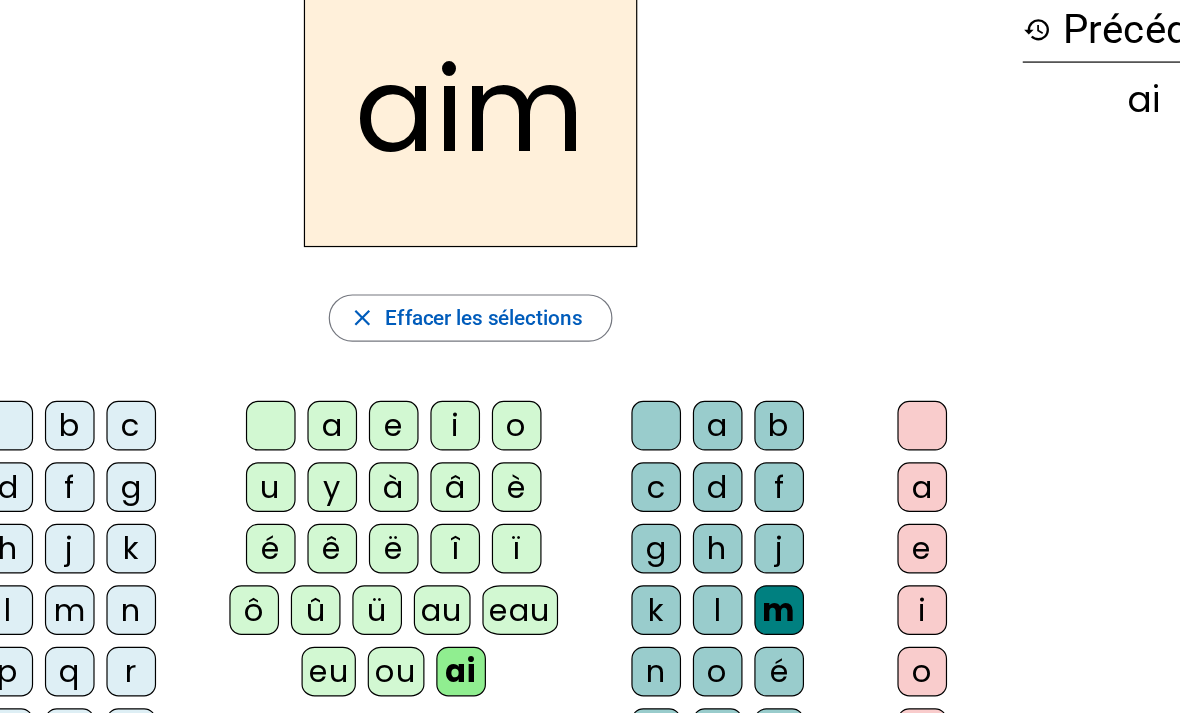 click on "e" at bounding box center [849, 360] 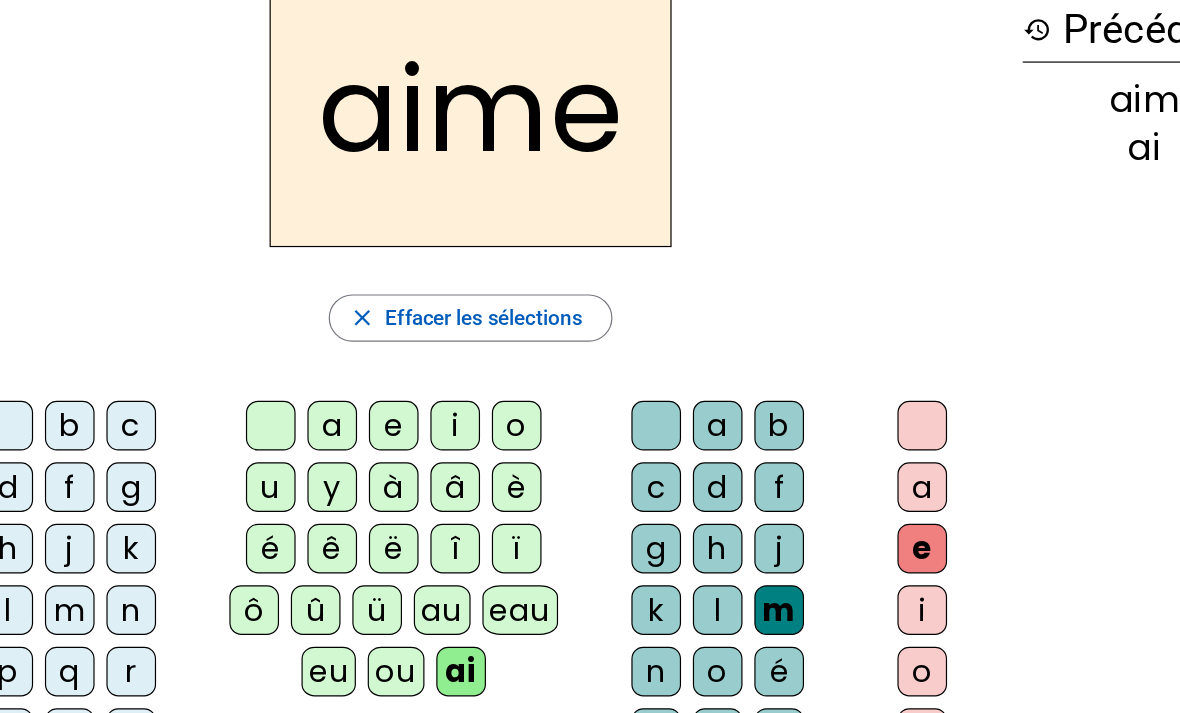 scroll, scrollTop: 0, scrollLeft: 0, axis: both 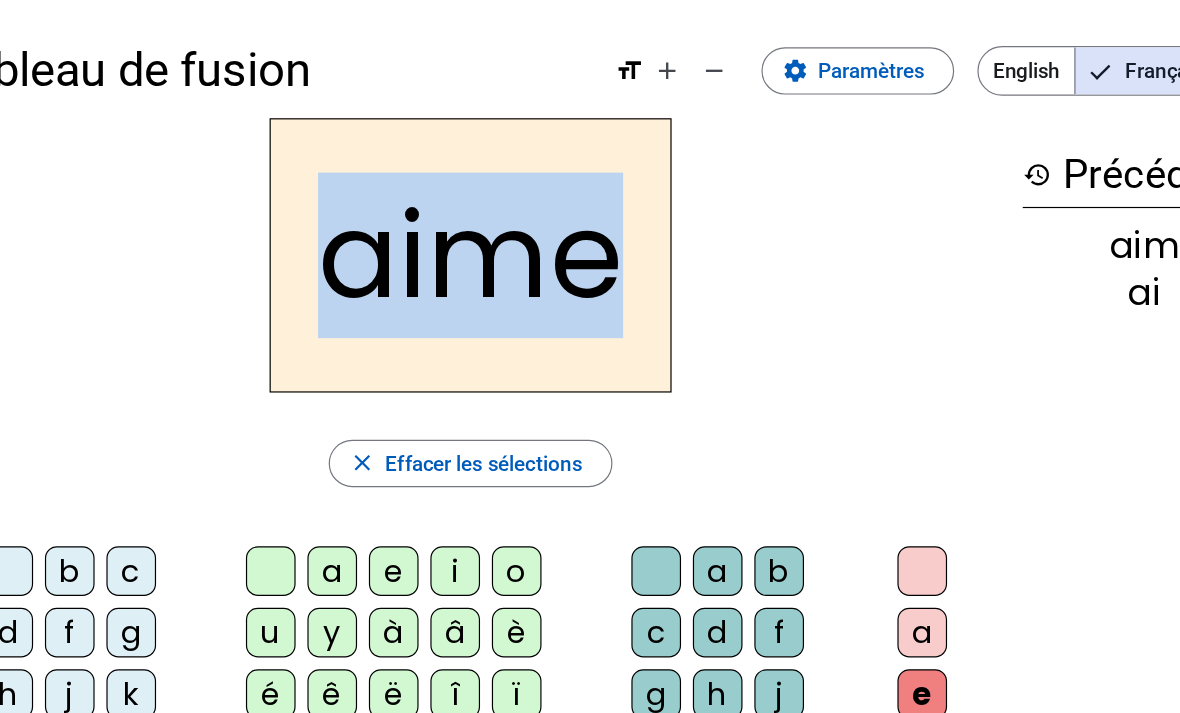 click on "aime" at bounding box center (467, 216) 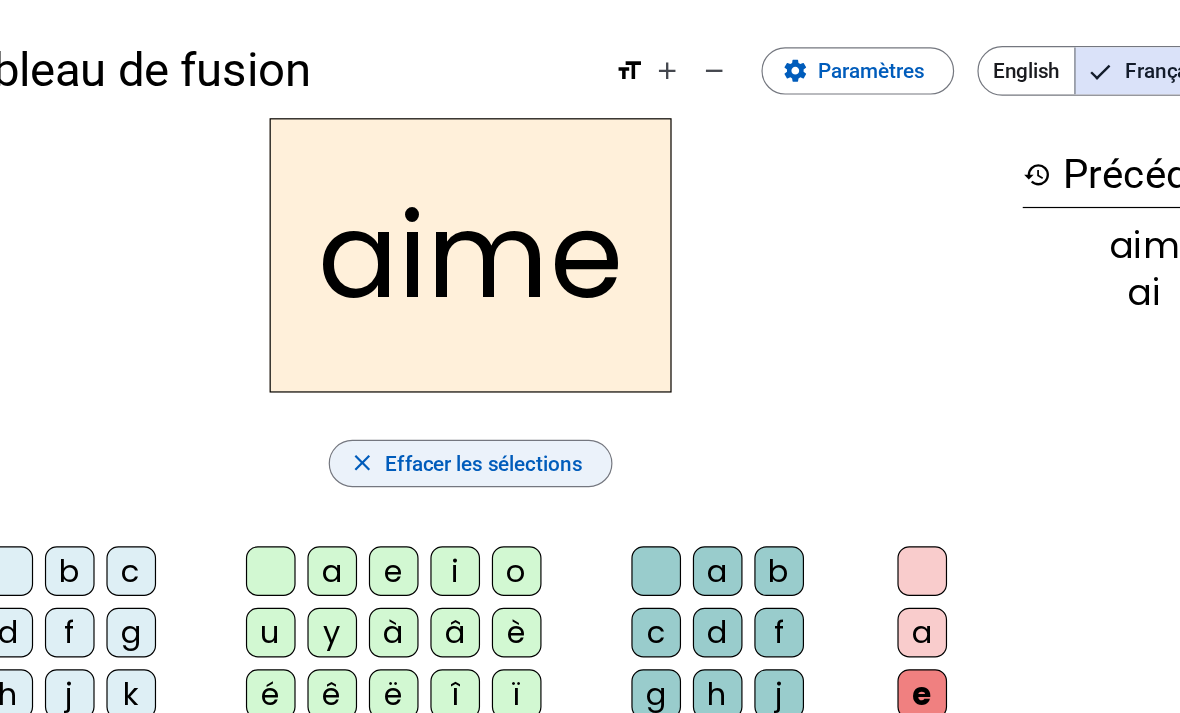 click on "Effacer les sélections" at bounding box center (478, 392) 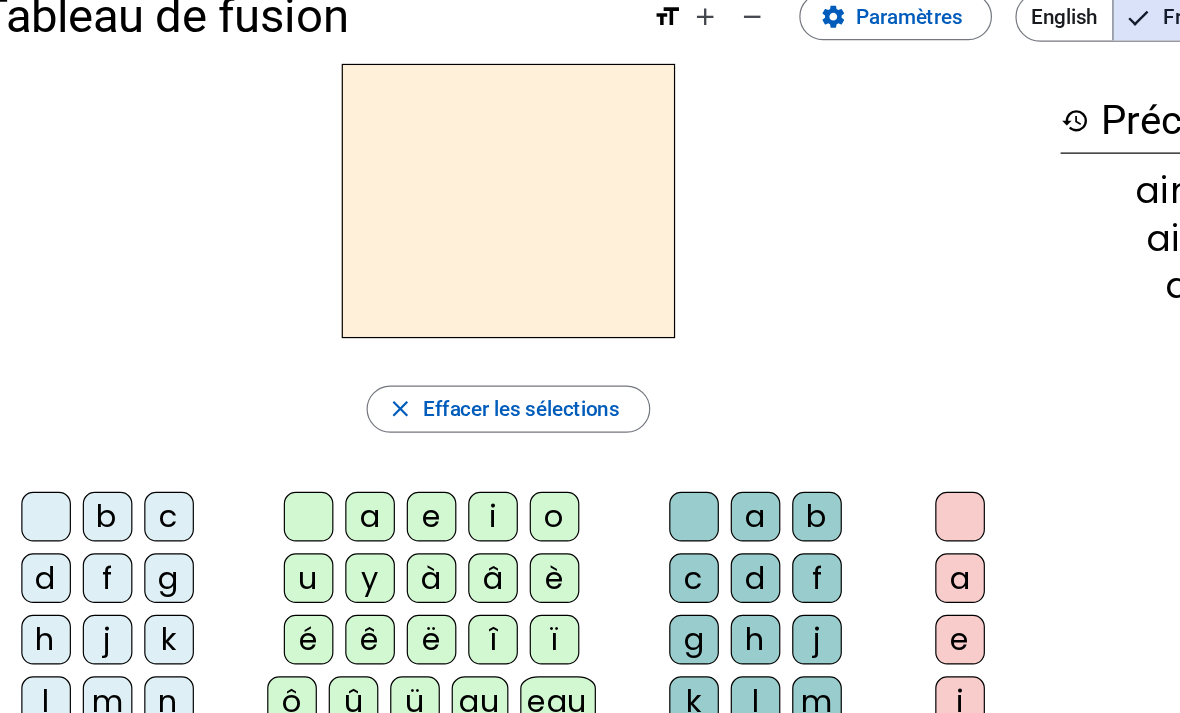 click on "a" at bounding box center [298, 483] 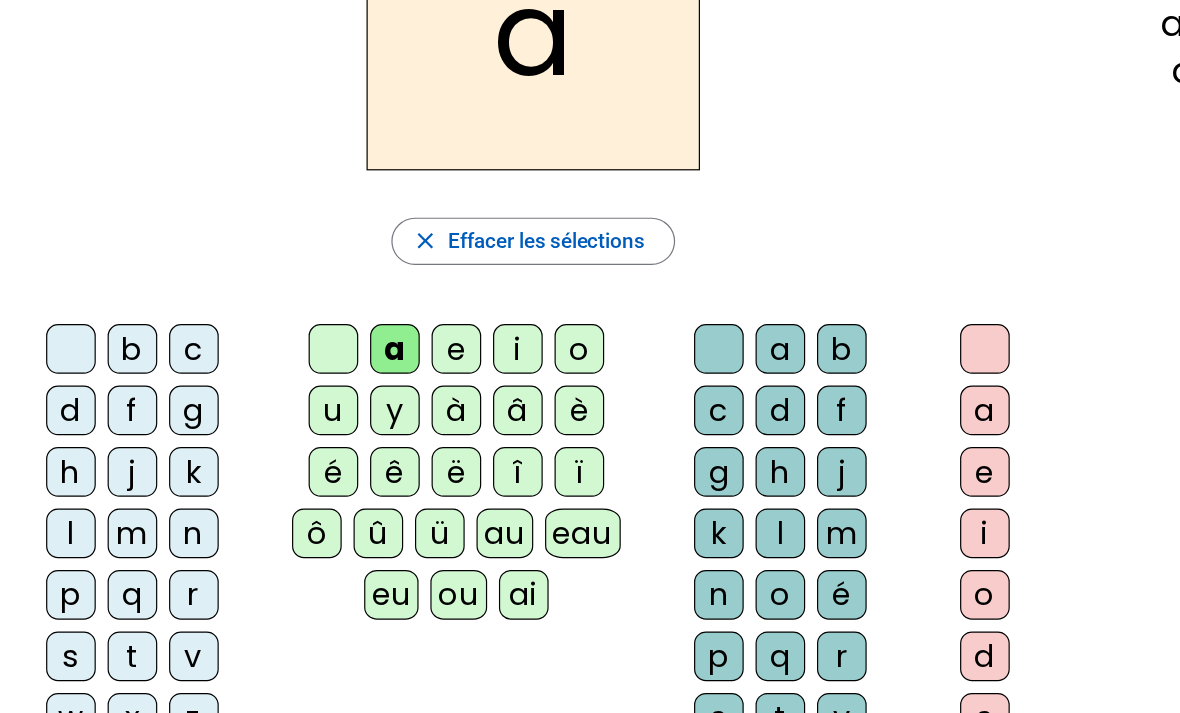 scroll, scrollTop: 185, scrollLeft: 0, axis: vertical 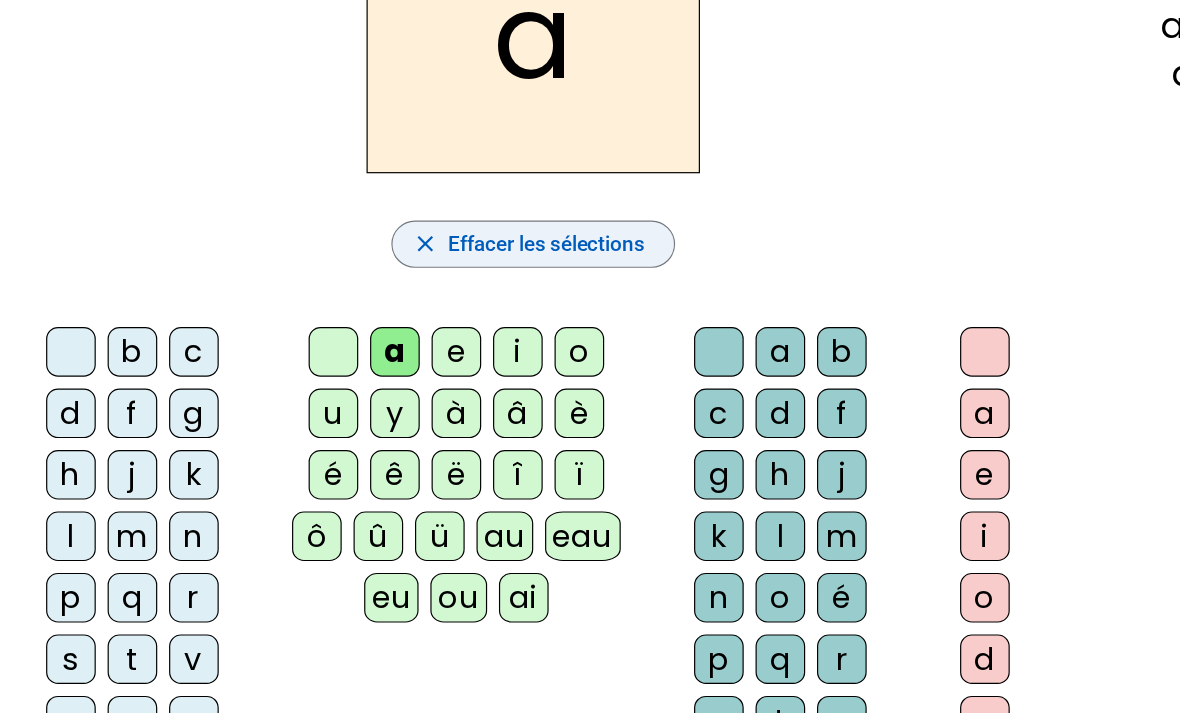 click on "Effacer les sélections" at bounding box center [478, 207] 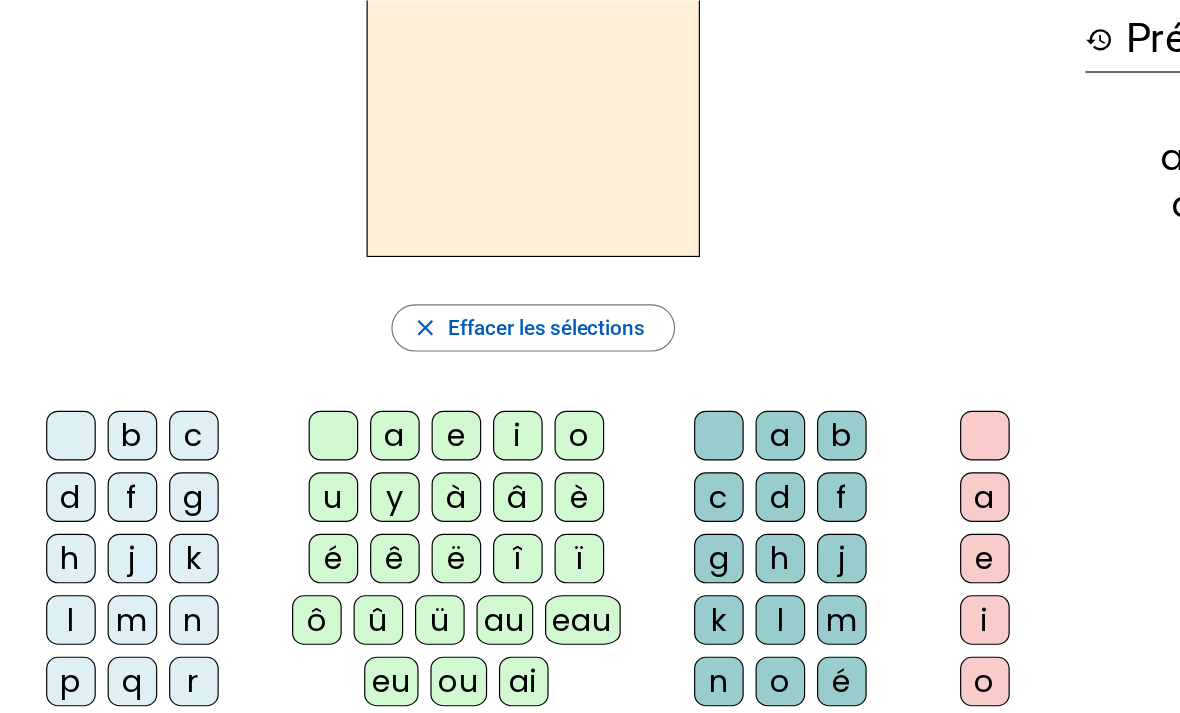 scroll, scrollTop: 113, scrollLeft: 0, axis: vertical 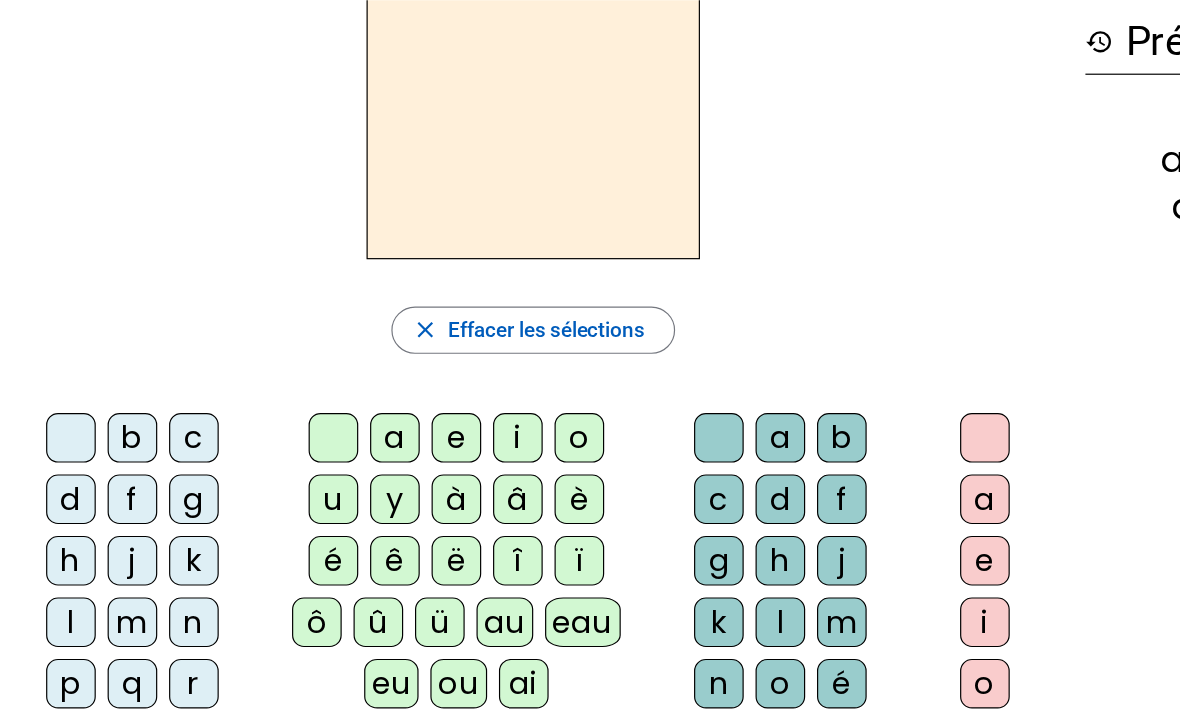 click on "e" at bounding box center (298, 370) 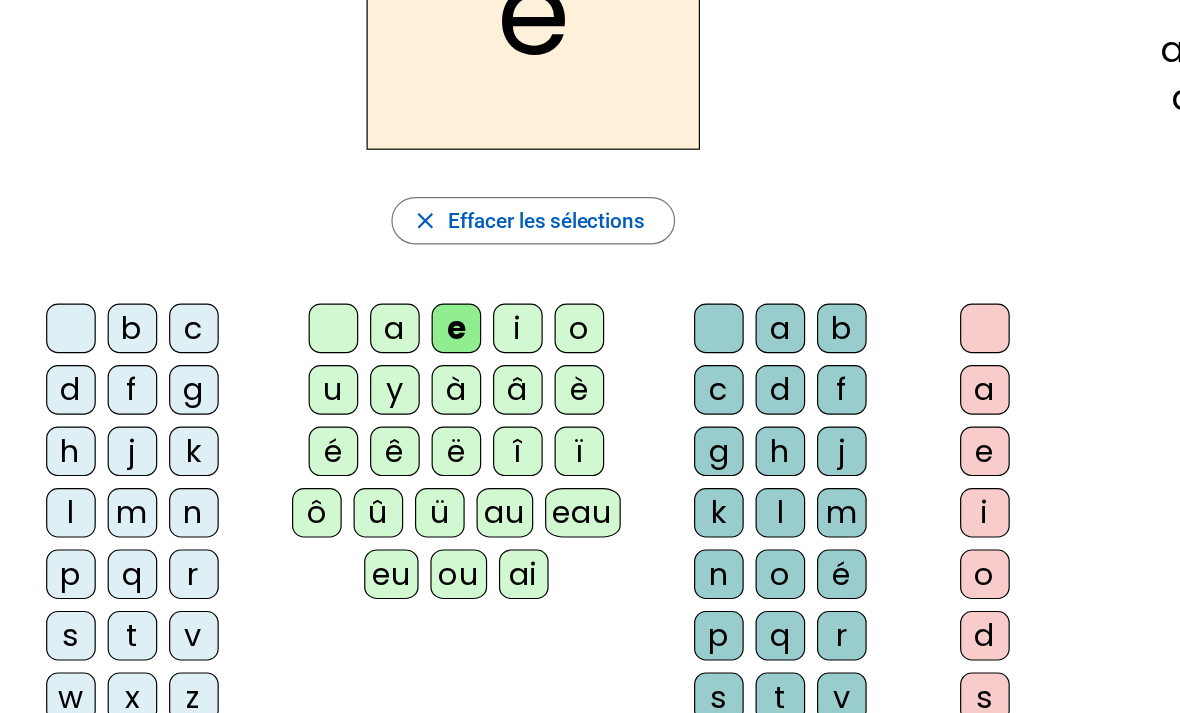 scroll, scrollTop: 150, scrollLeft: 0, axis: vertical 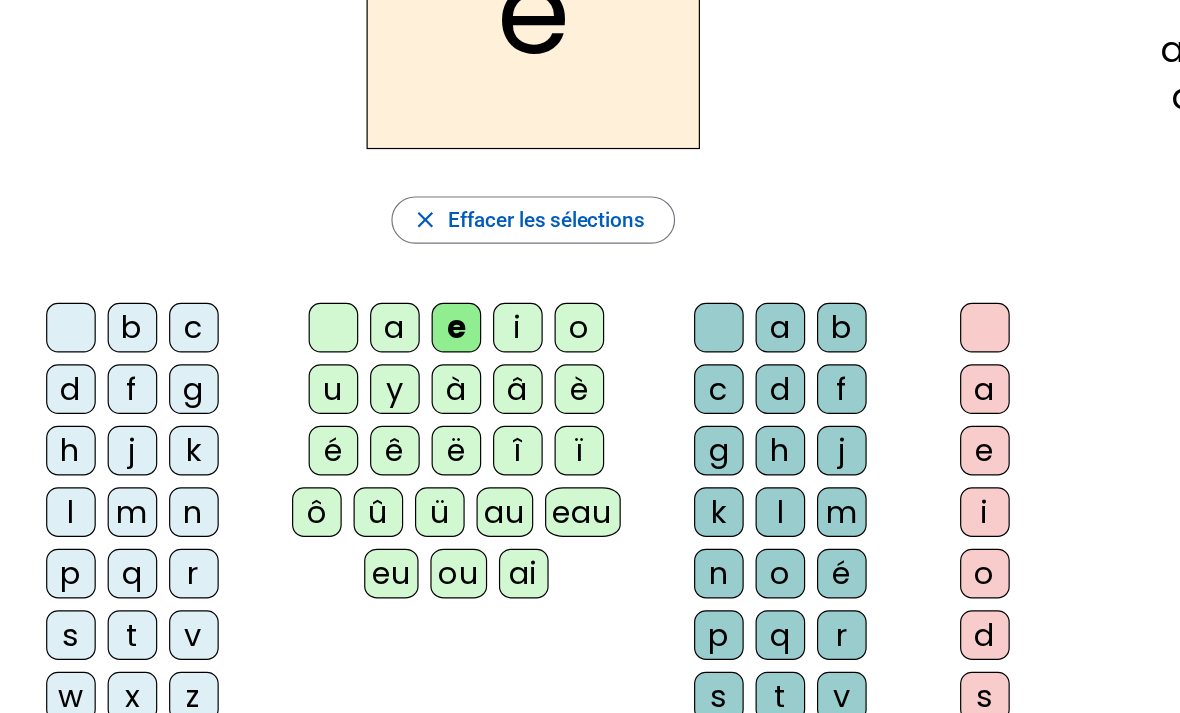 click on "l" at bounding box center [624, 333] 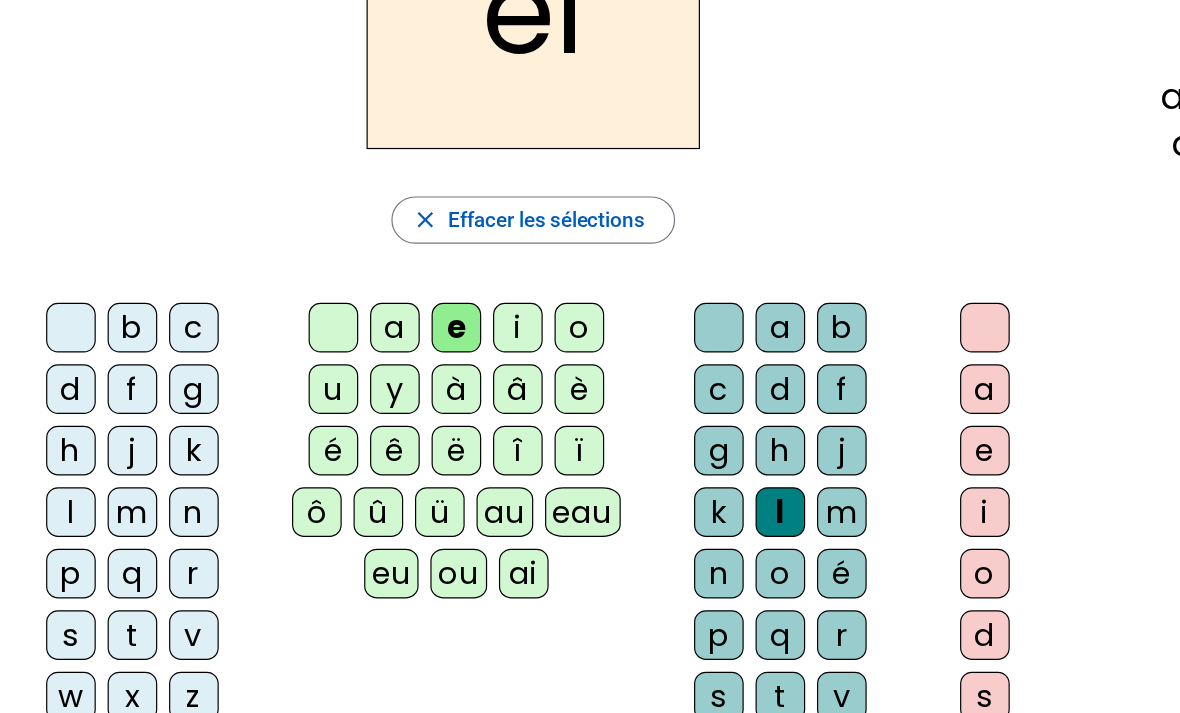 click on "l" at bounding box center (676, 489) 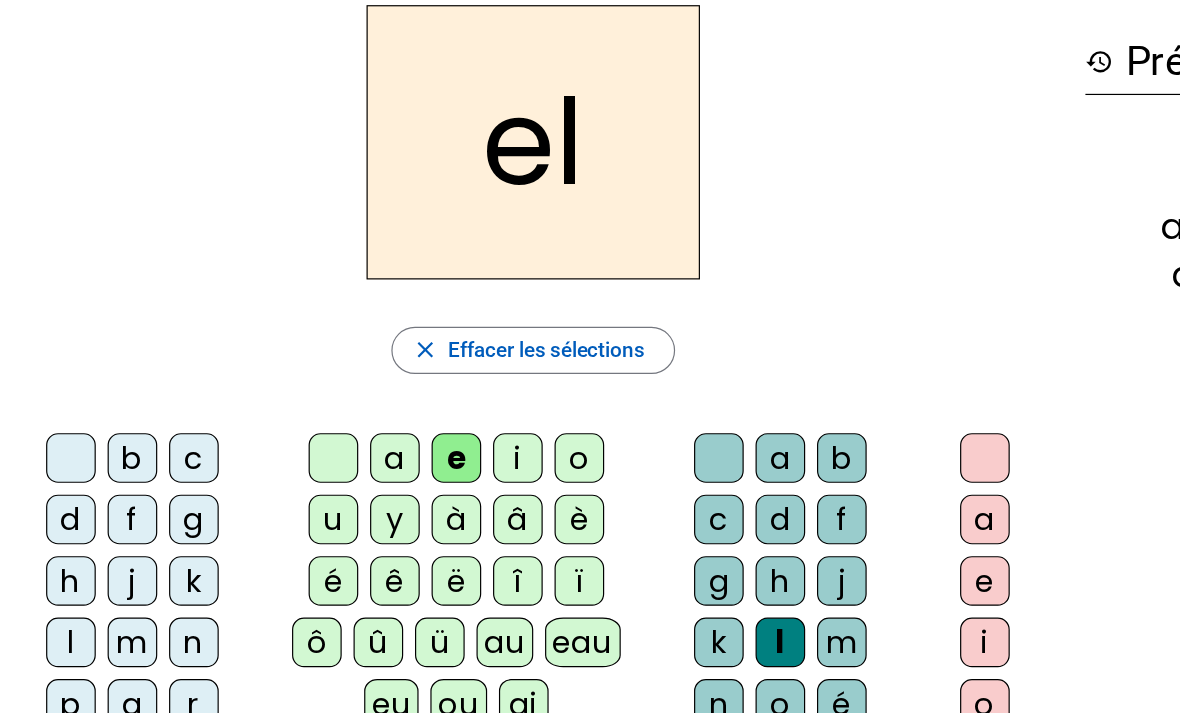 scroll, scrollTop: 94, scrollLeft: 0, axis: vertical 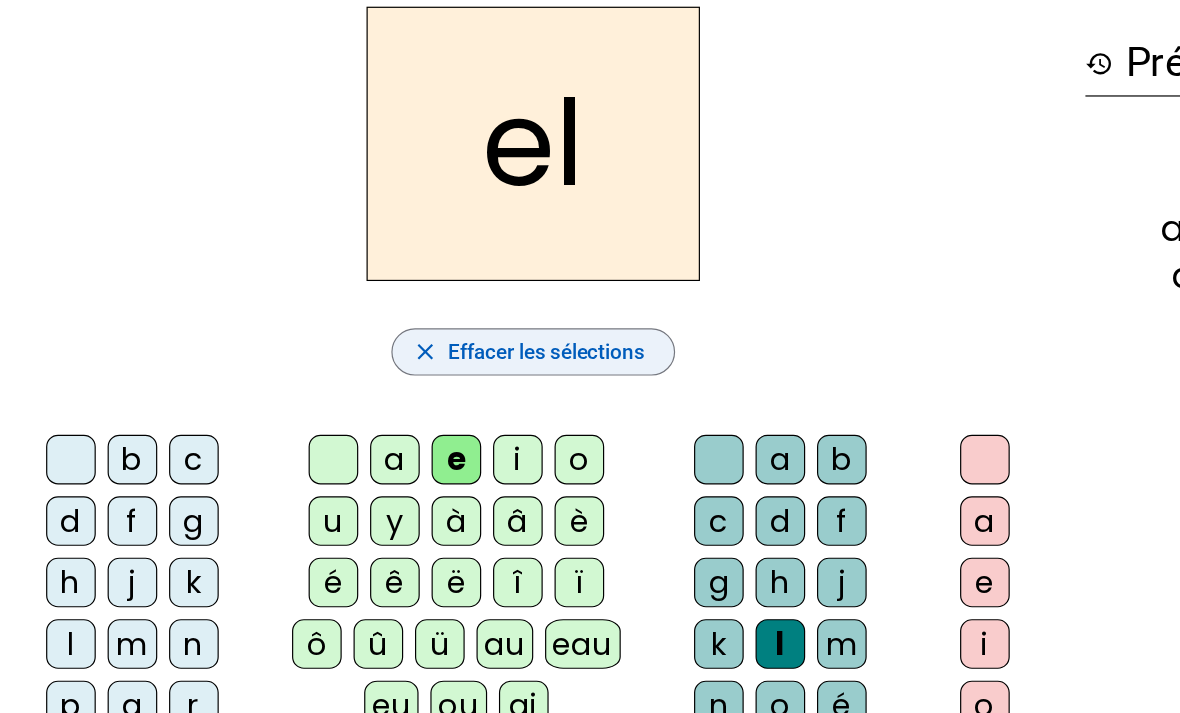 click on "Effacer les sélections" at bounding box center [478, 298] 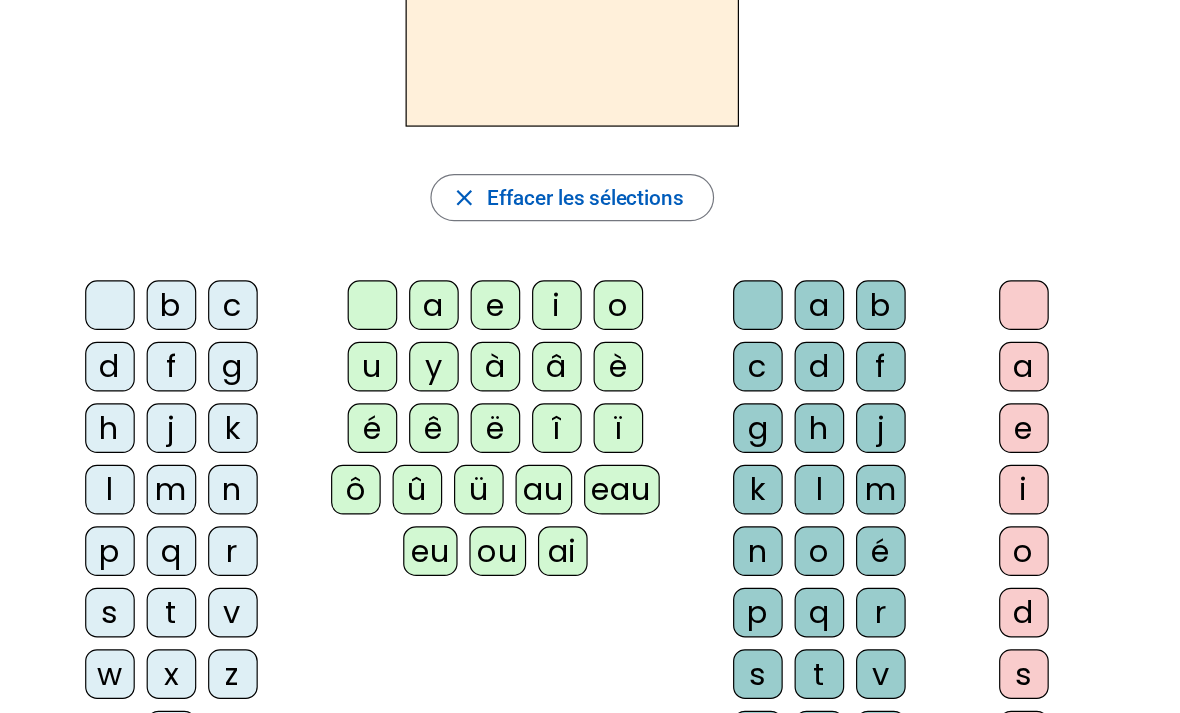scroll, scrollTop: 171, scrollLeft: 0, axis: vertical 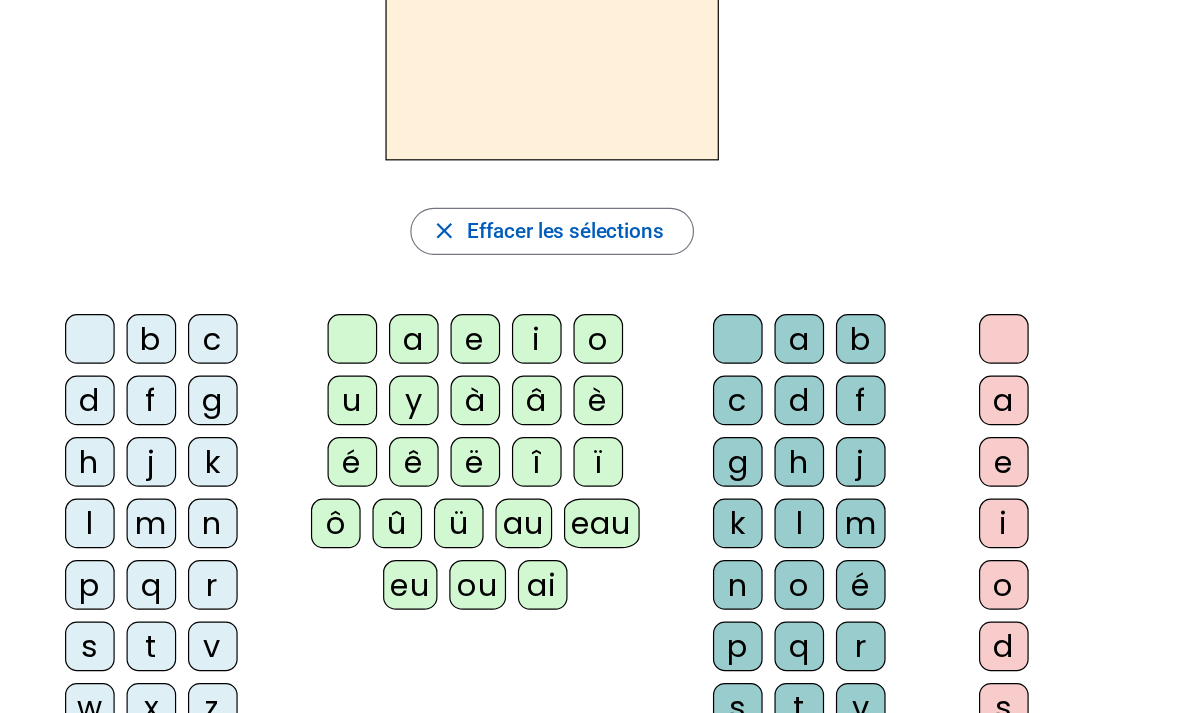 click on "d" at bounding box center (76, 312) 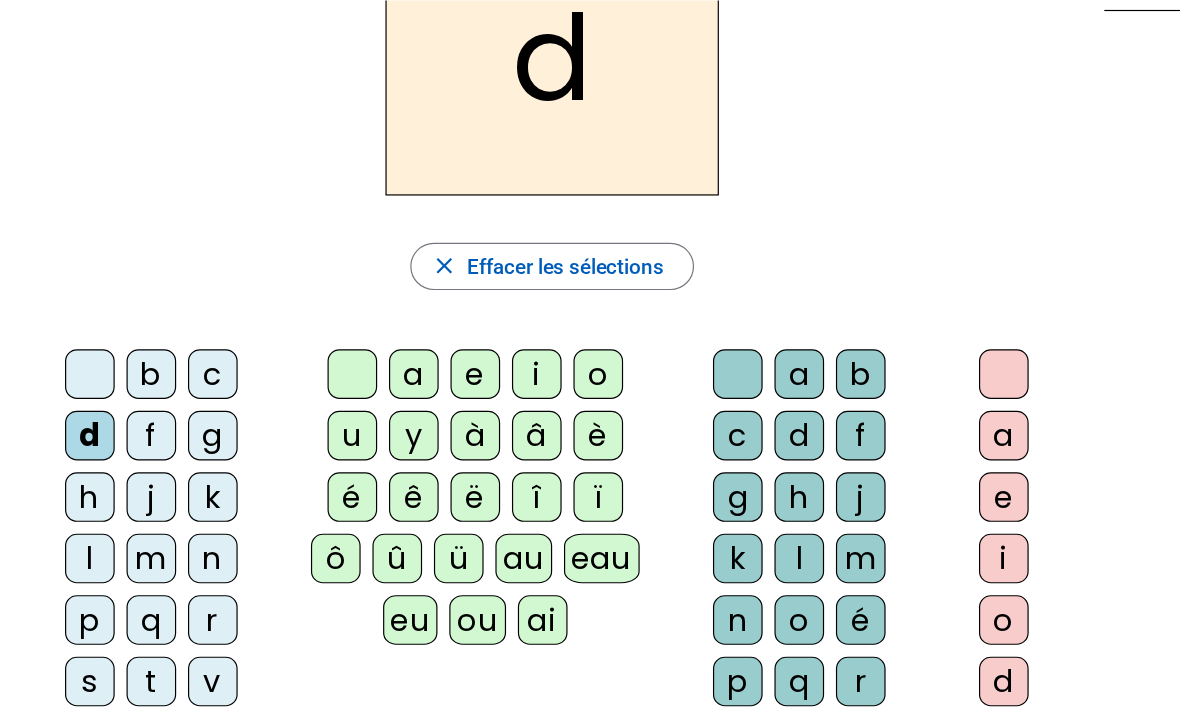 scroll, scrollTop: 166, scrollLeft: 0, axis: vertical 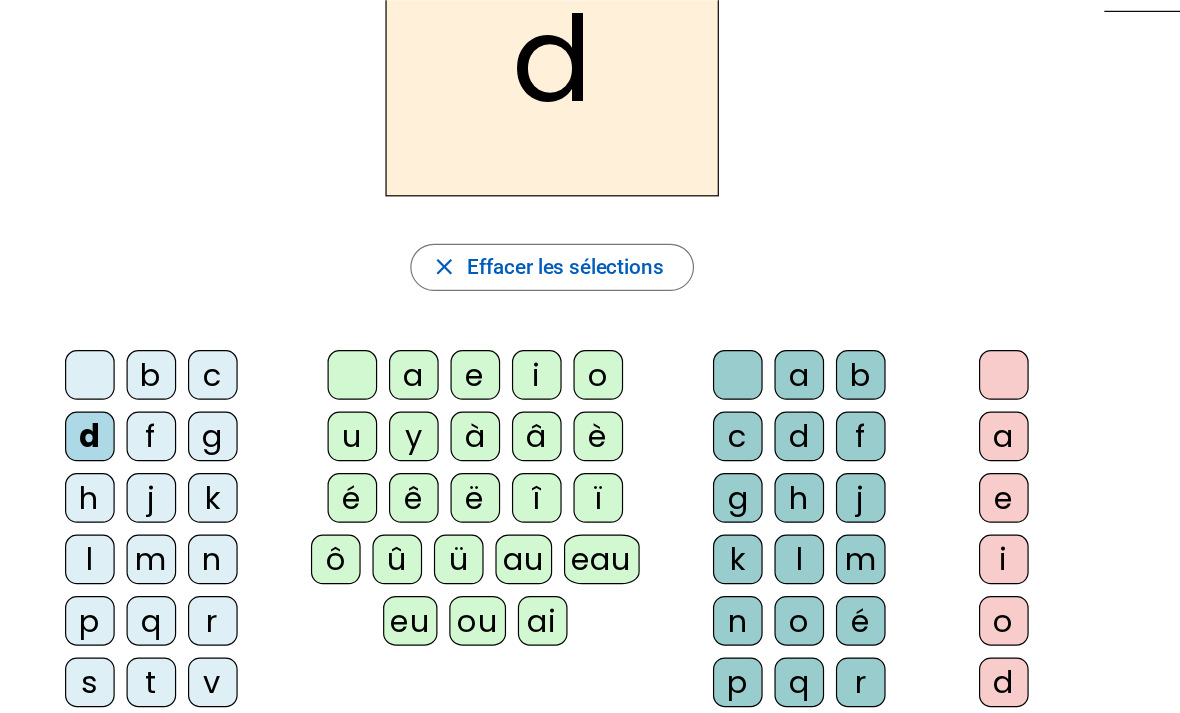 click on "a" at bounding box center (298, 317) 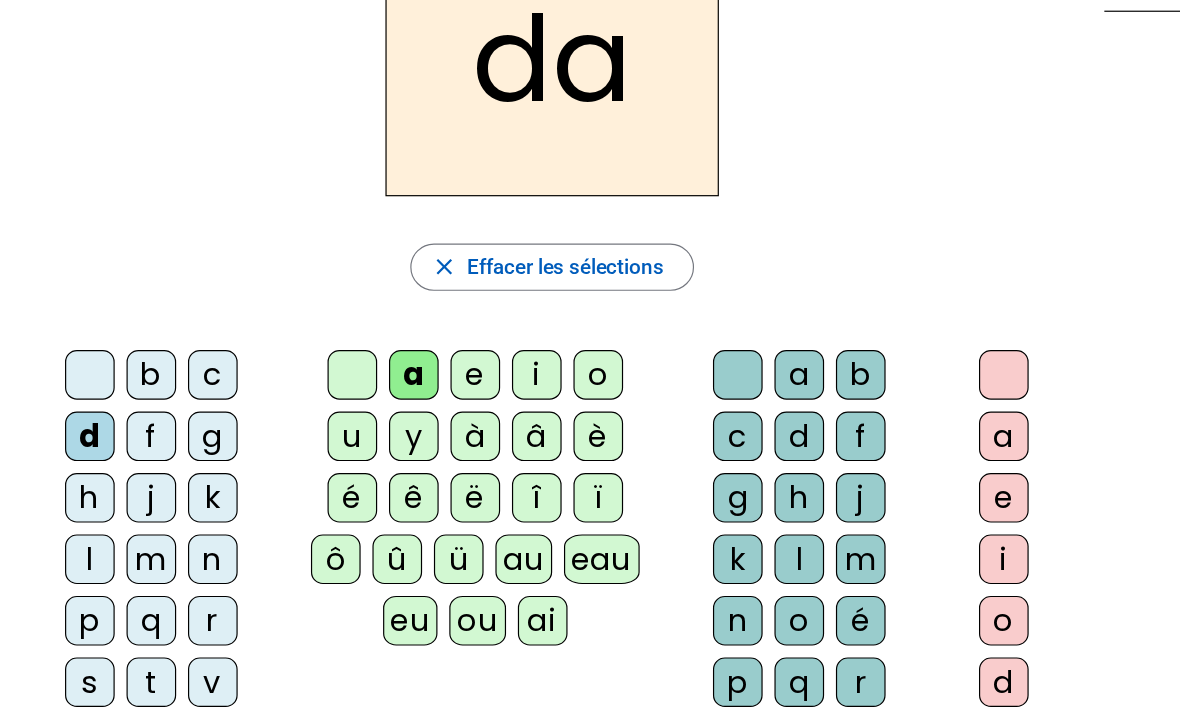 scroll, scrollTop: 166, scrollLeft: 0, axis: vertical 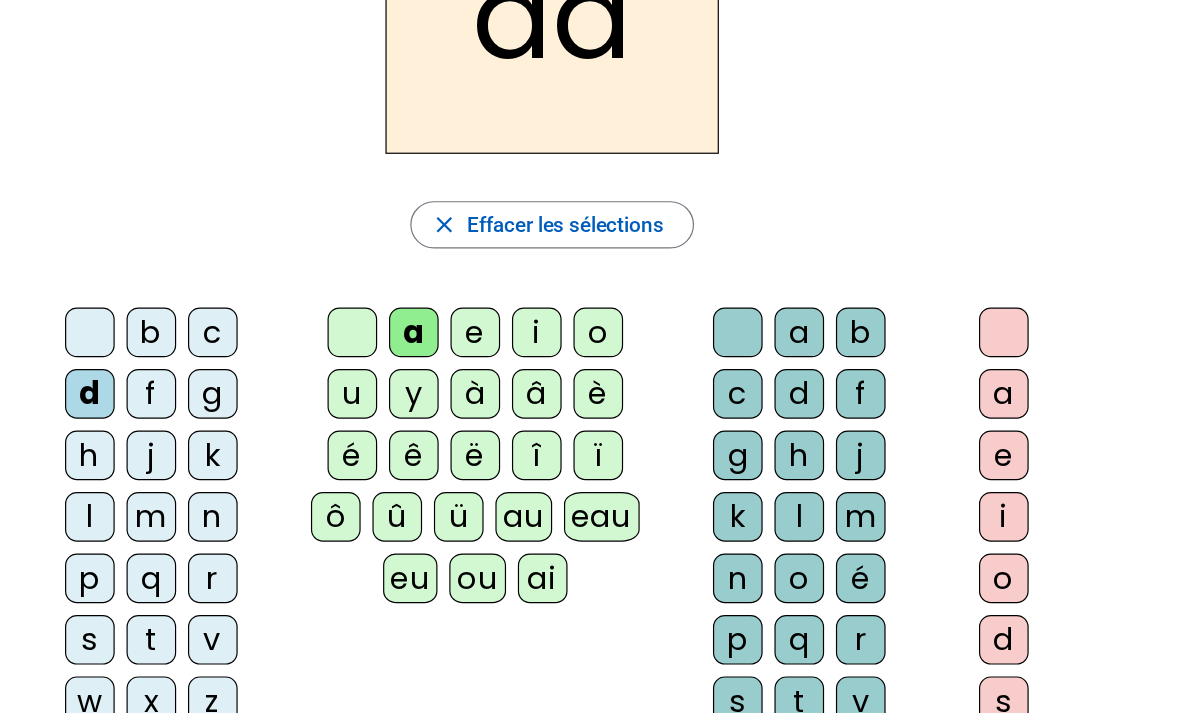 click on "n" at bounding box center [624, 317] 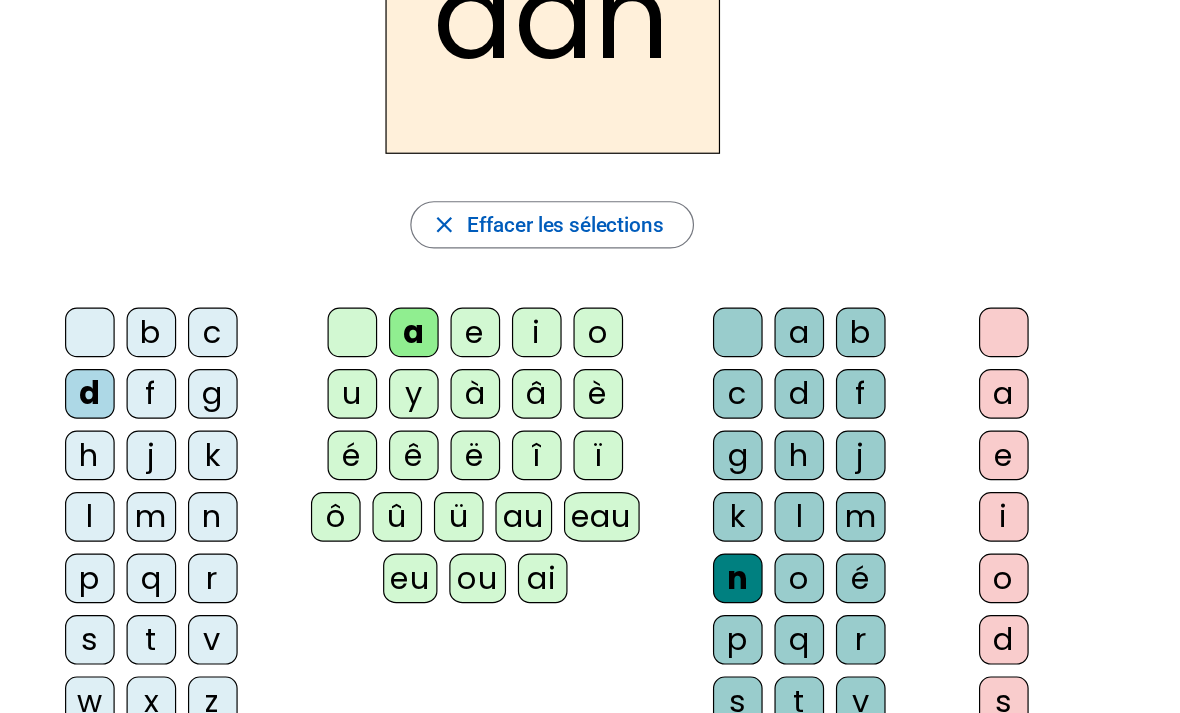 click on "s" at bounding box center [849, 317] 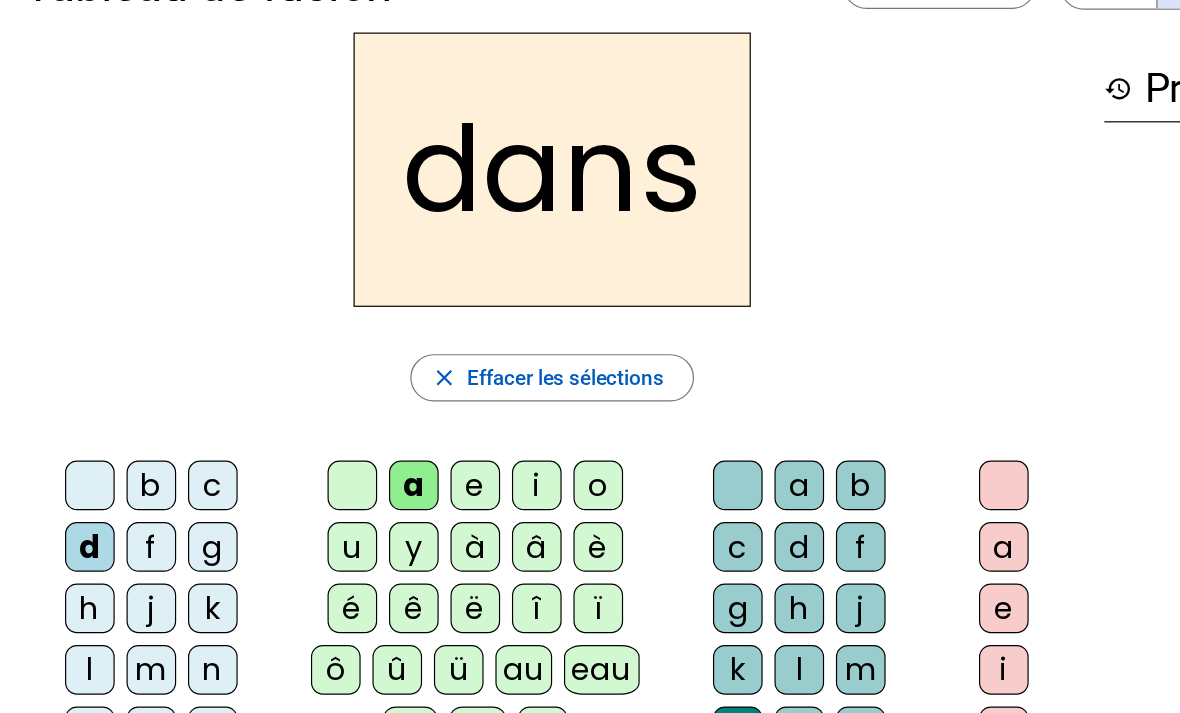 scroll, scrollTop: 18, scrollLeft: 0, axis: vertical 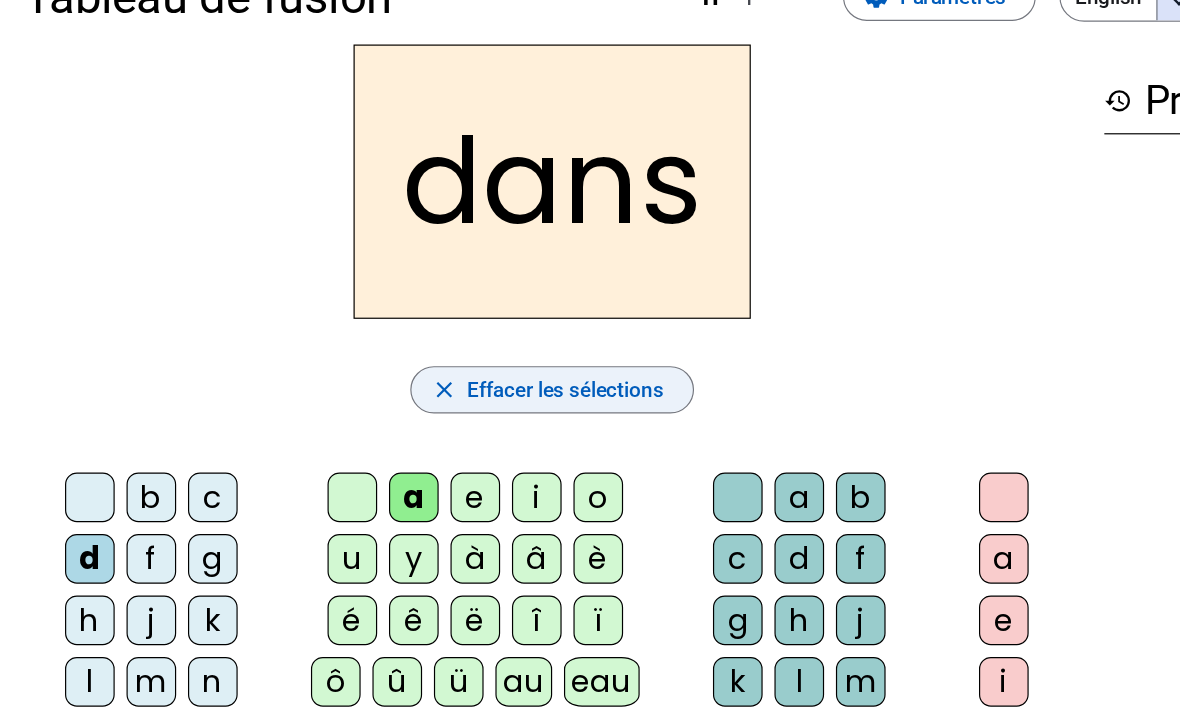 click on "Effacer les sélections" at bounding box center (478, 374) 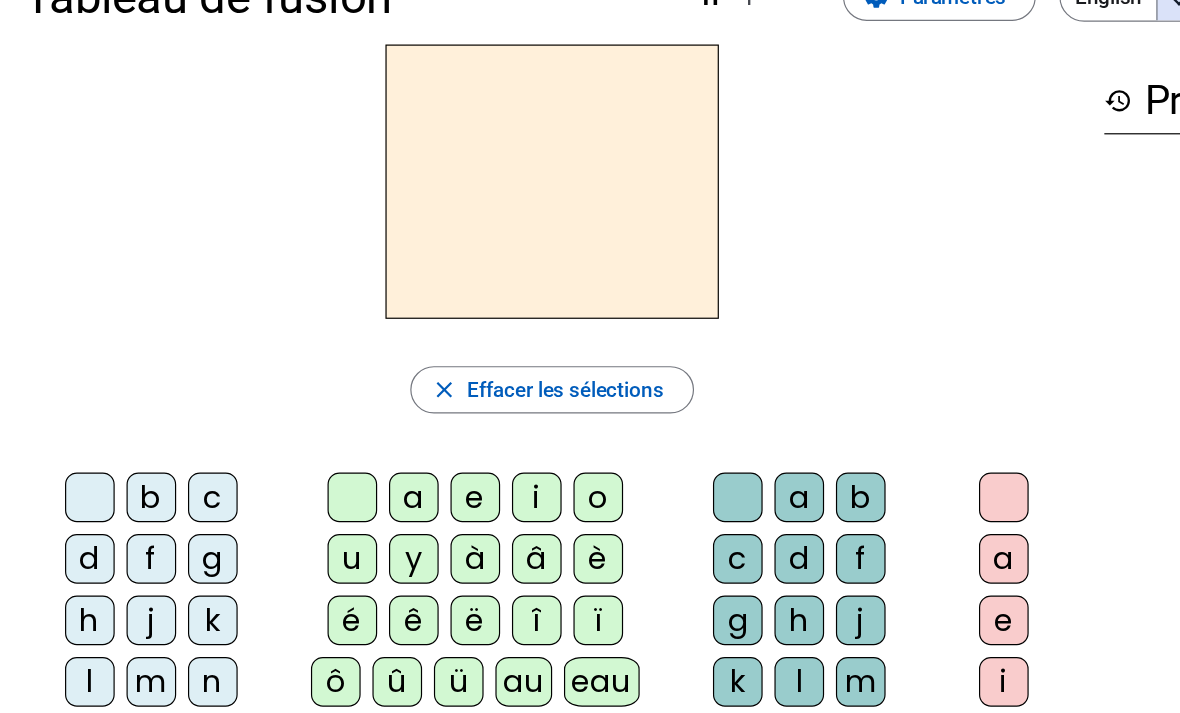 scroll, scrollTop: 22, scrollLeft: 0, axis: vertical 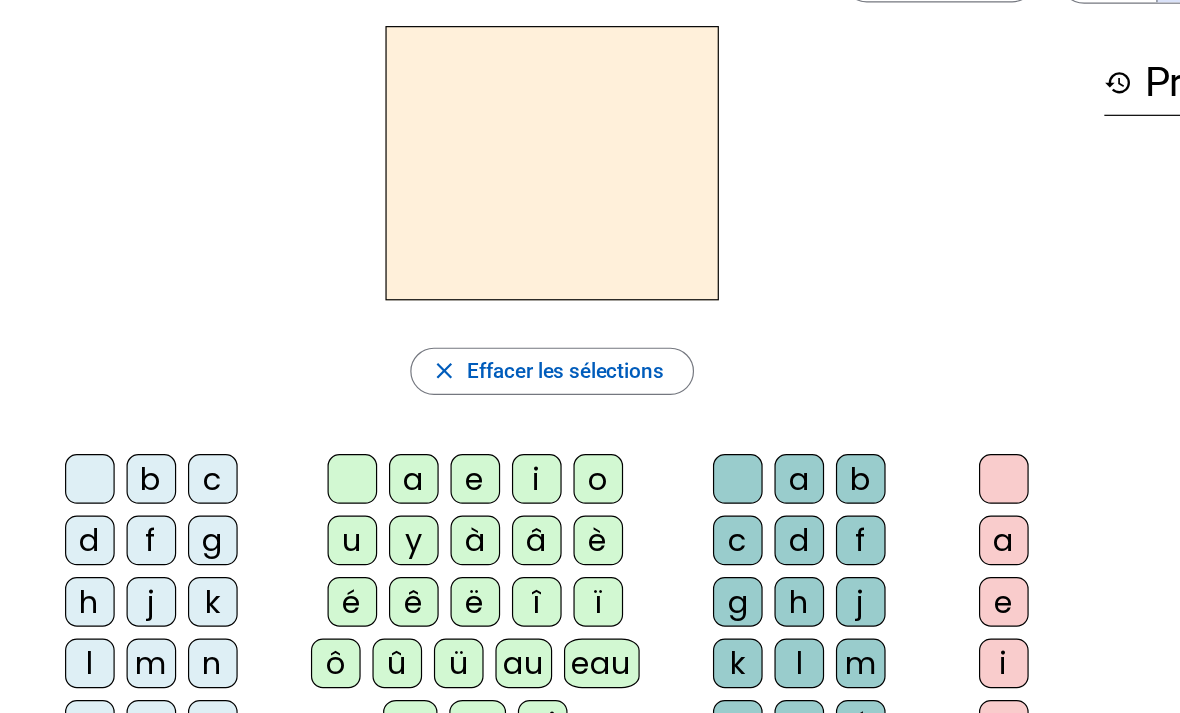click on "au" at bounding box center [298, 461] 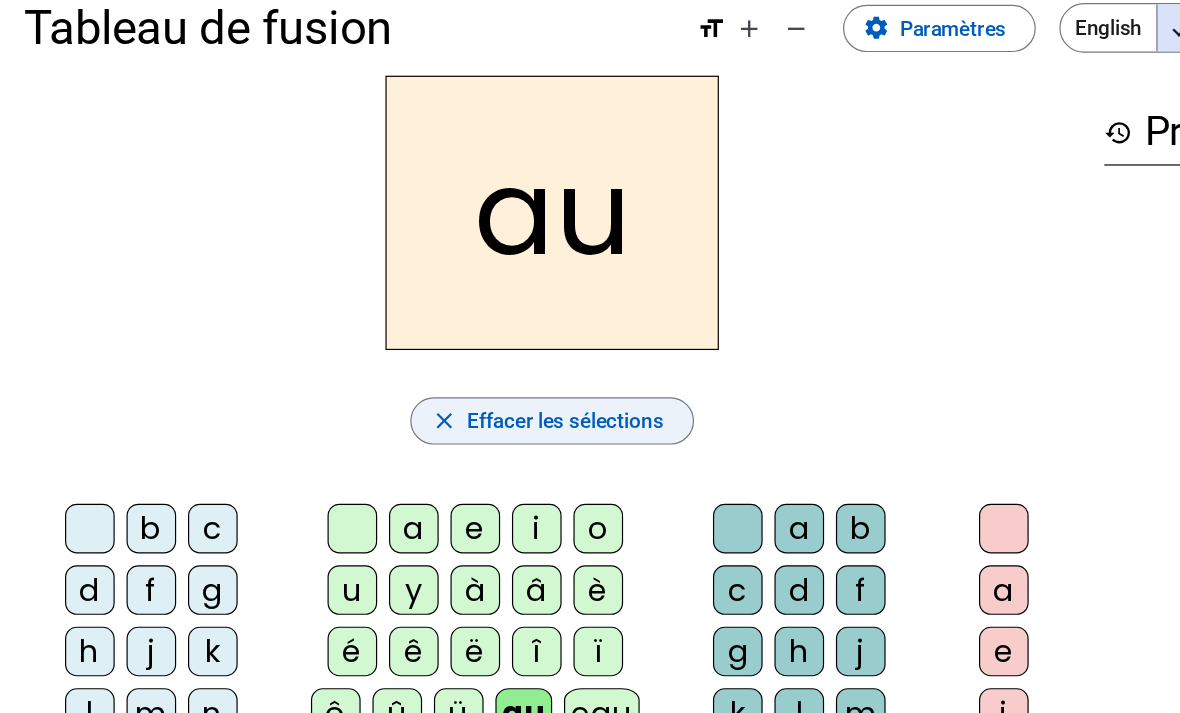 click on "Effacer les sélections" at bounding box center [478, 370] 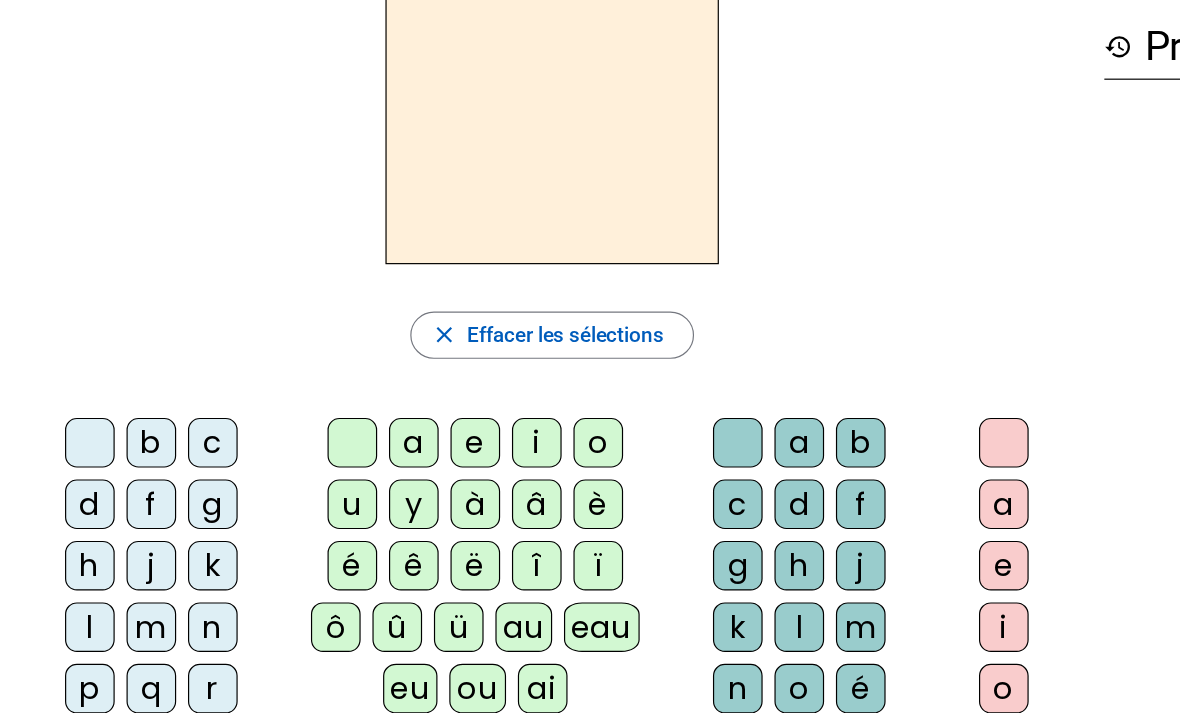 scroll, scrollTop: 54, scrollLeft: 0, axis: vertical 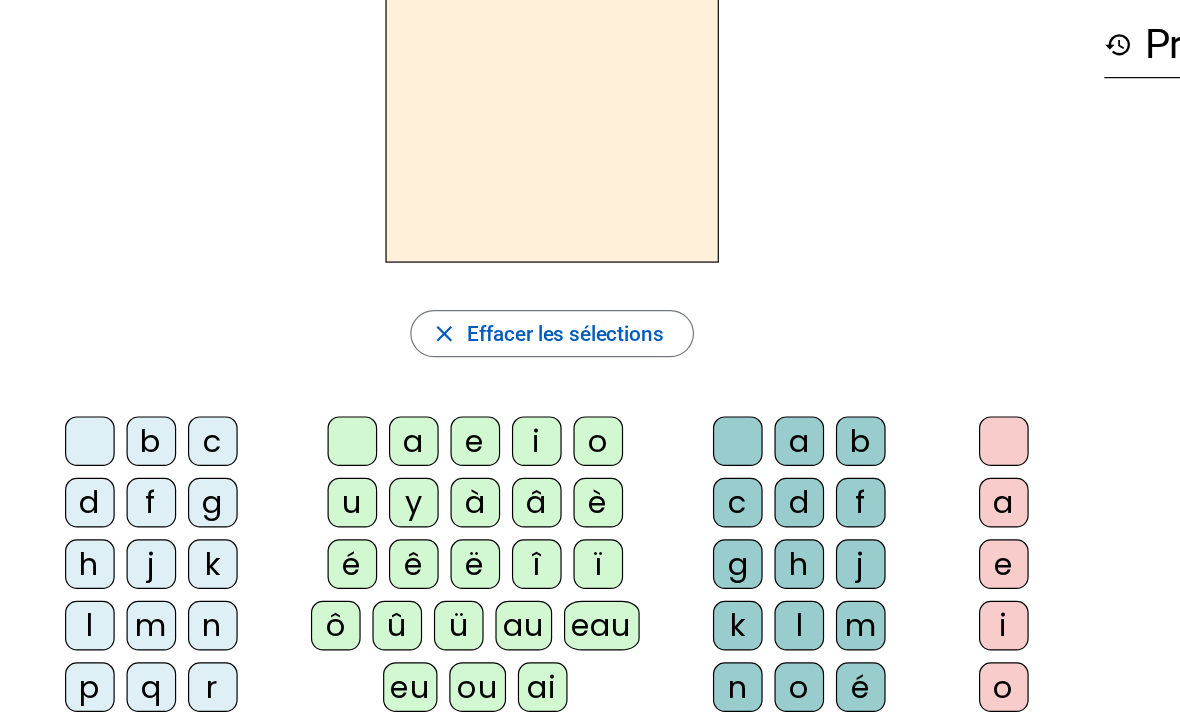 click on "f" at bounding box center (76, 429) 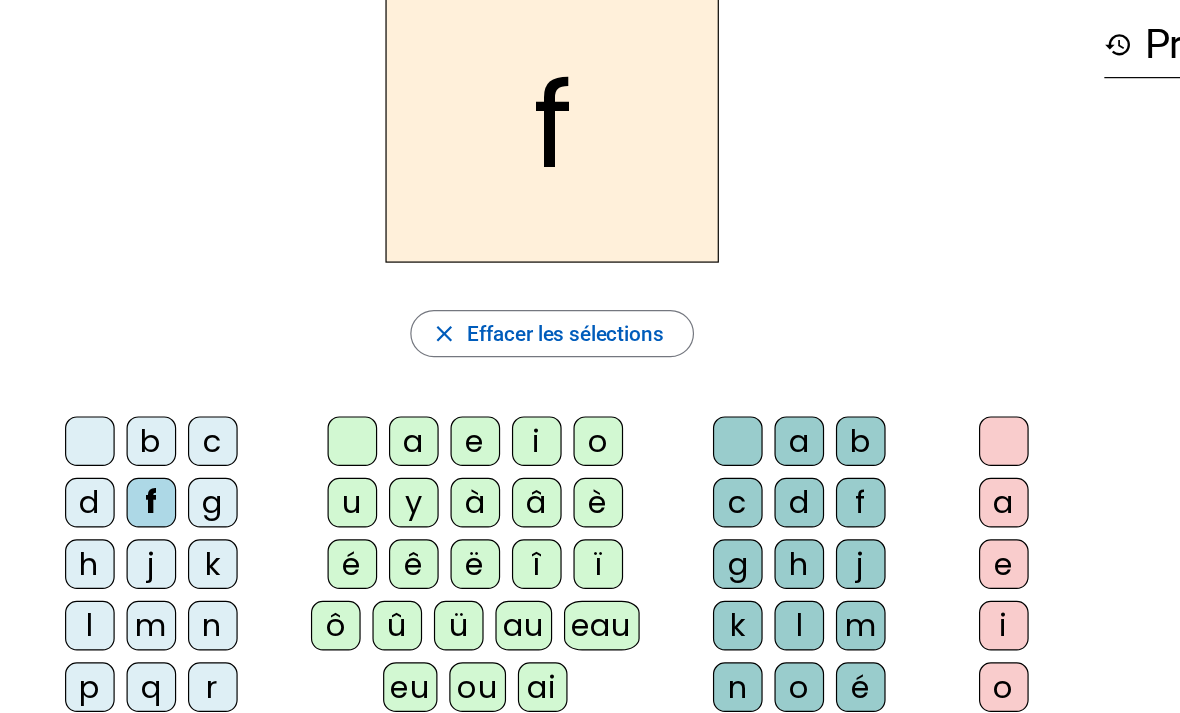 click on "ai" at bounding box center [298, 429] 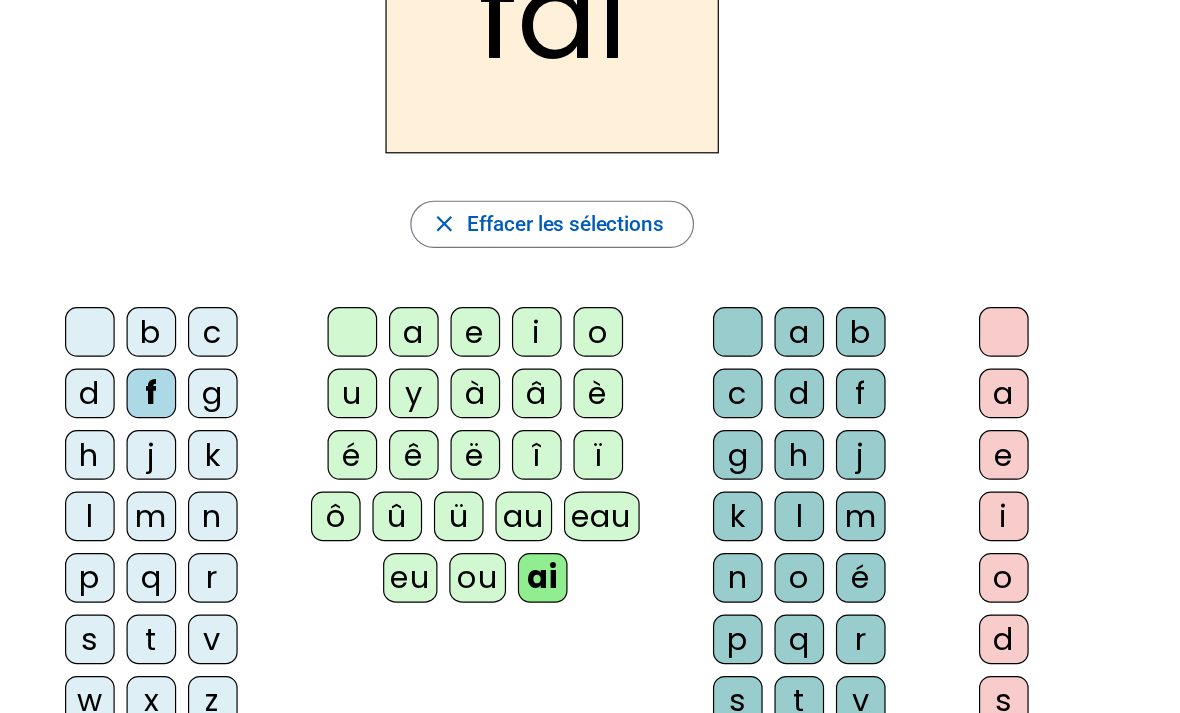 scroll, scrollTop: 147, scrollLeft: 0, axis: vertical 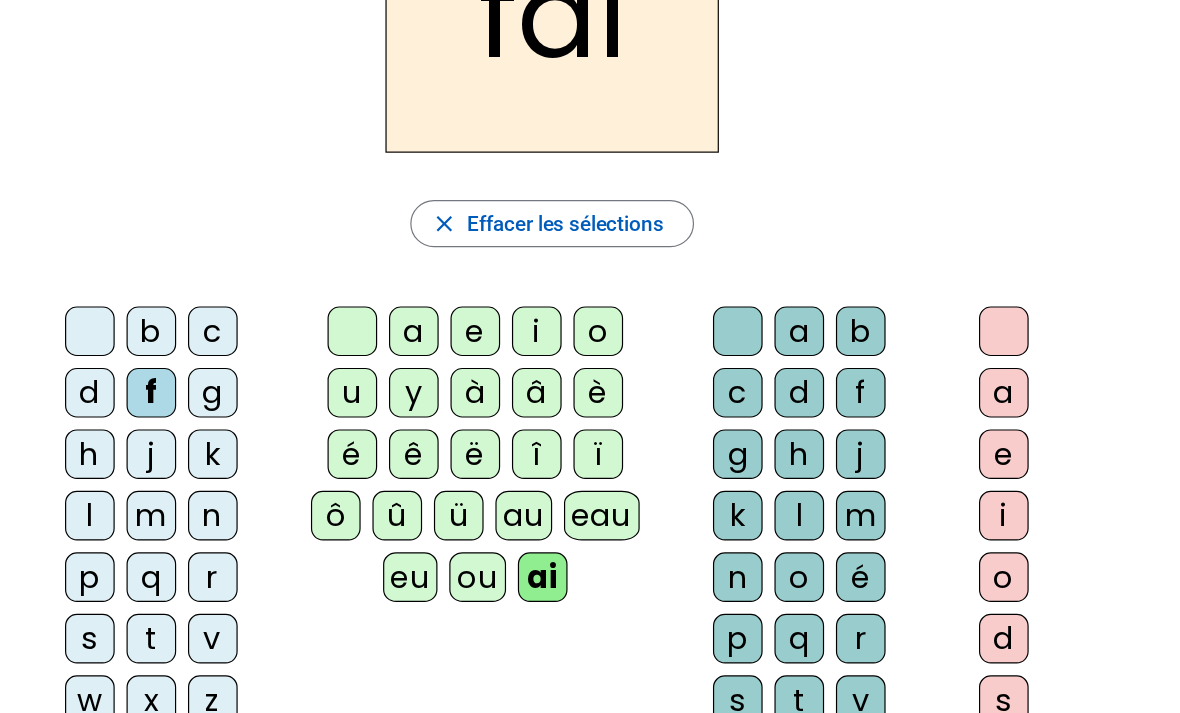 click on "t" at bounding box center (624, 336) 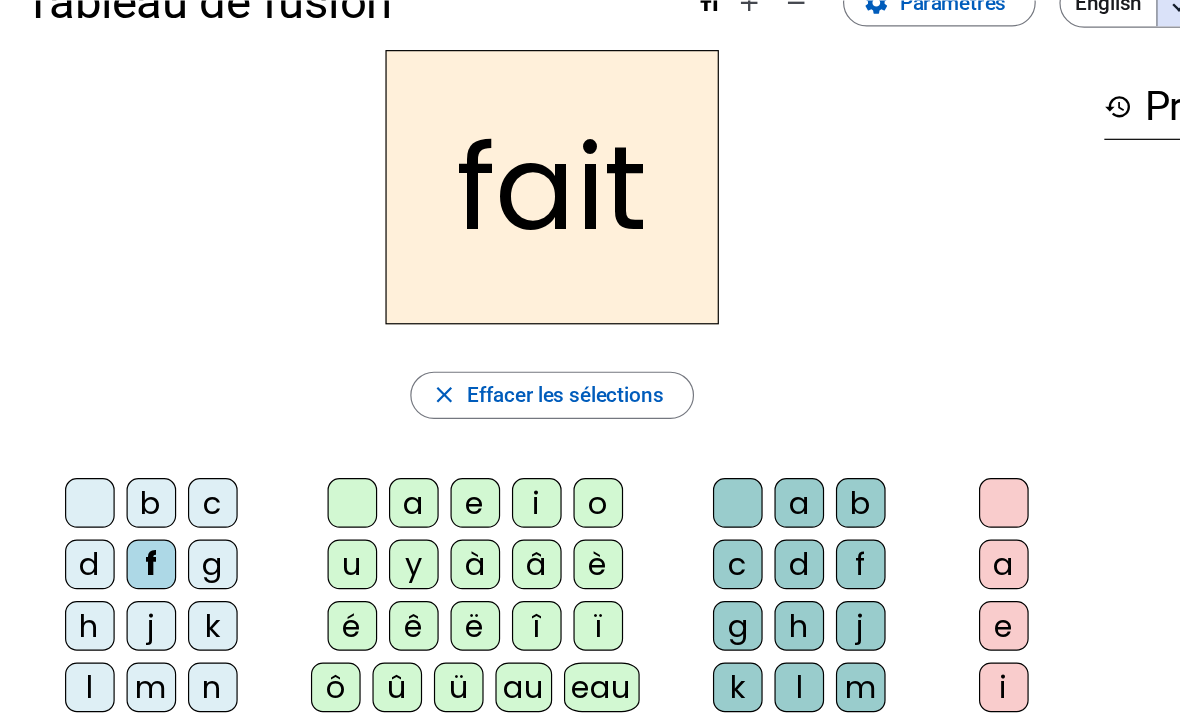scroll, scrollTop: 57, scrollLeft: 0, axis: vertical 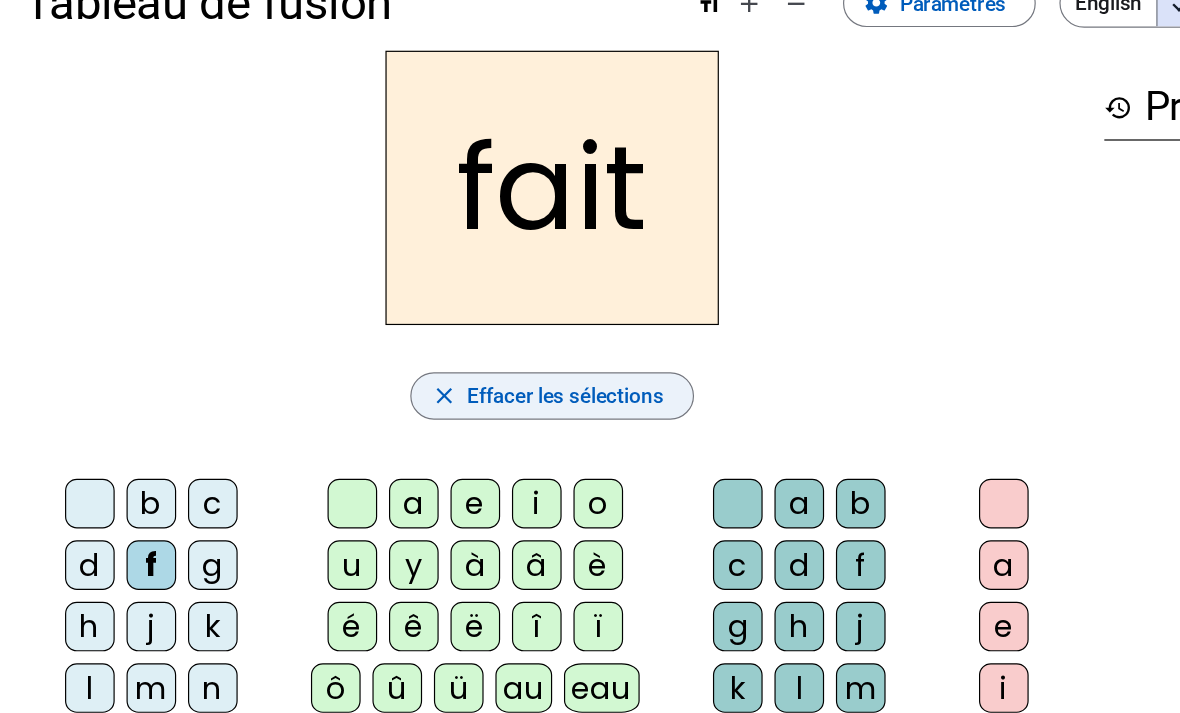 click on "Effacer les sélections" at bounding box center (478, 335) 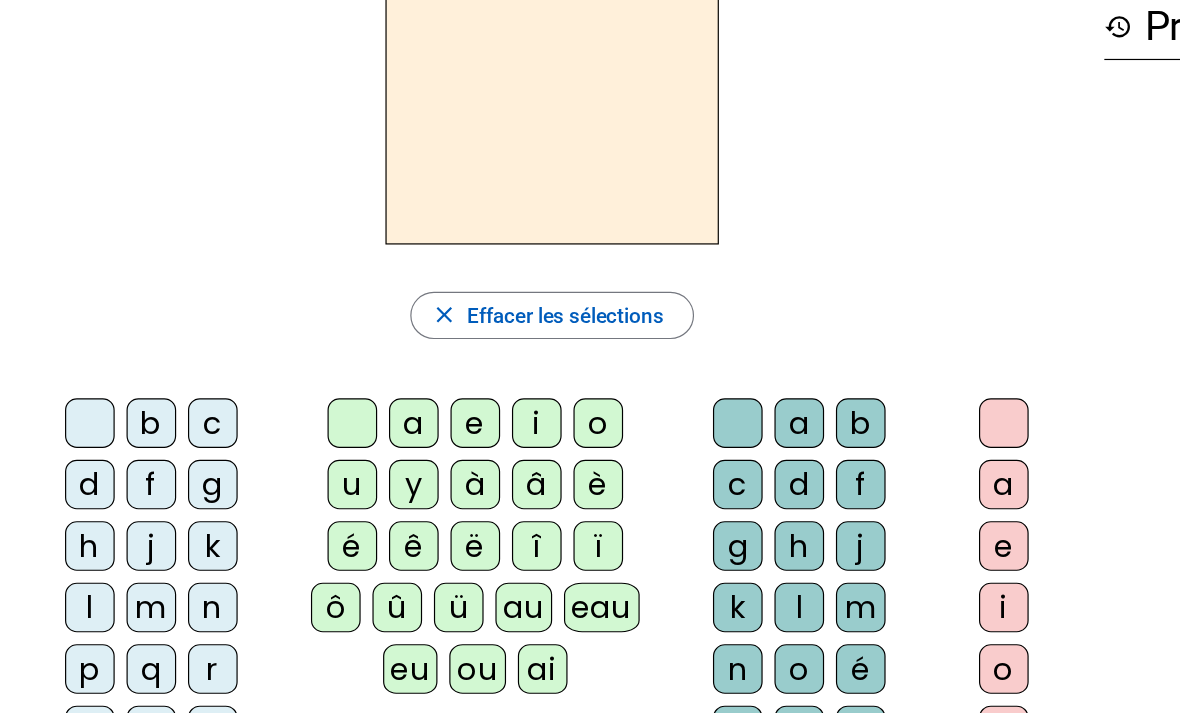 scroll, scrollTop: 73, scrollLeft: 0, axis: vertical 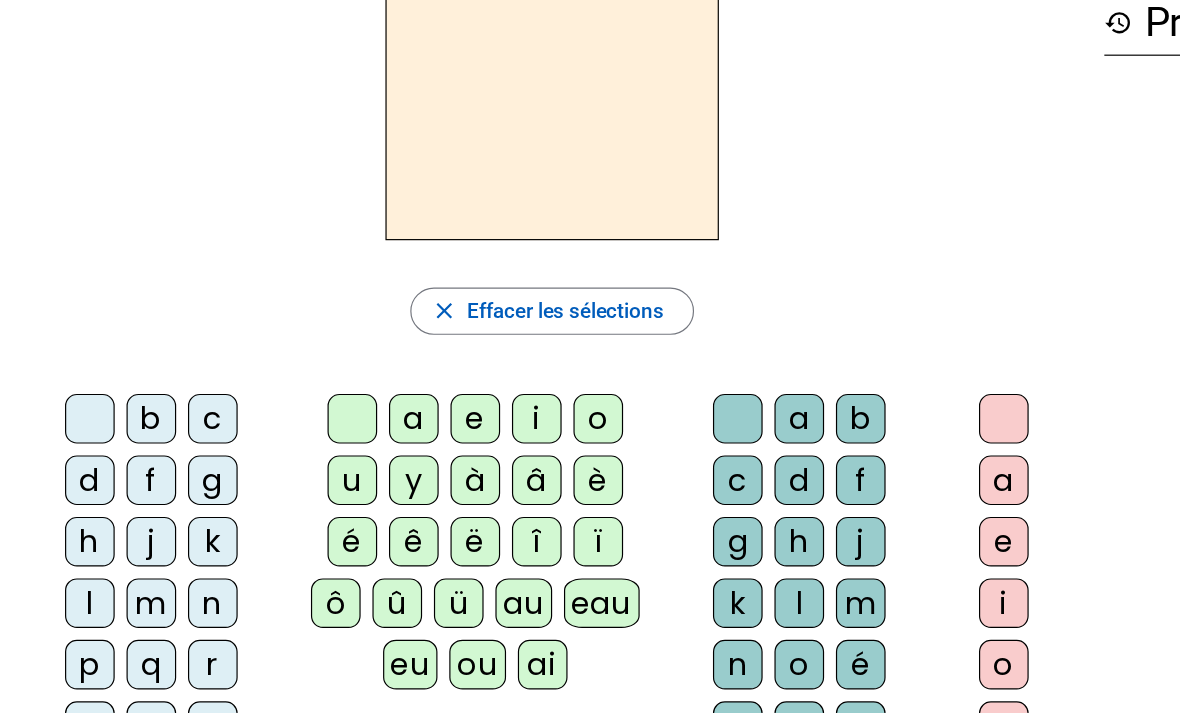 click on "d" at bounding box center [76, 410] 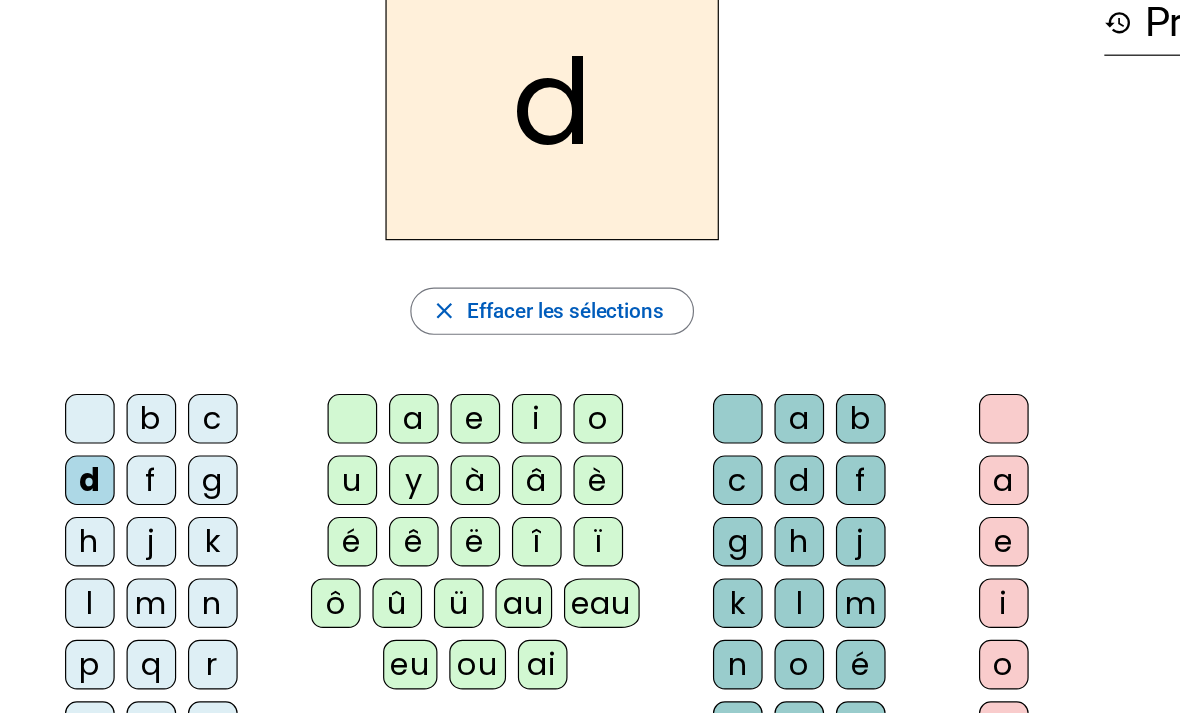 click on "e" at bounding box center [298, 410] 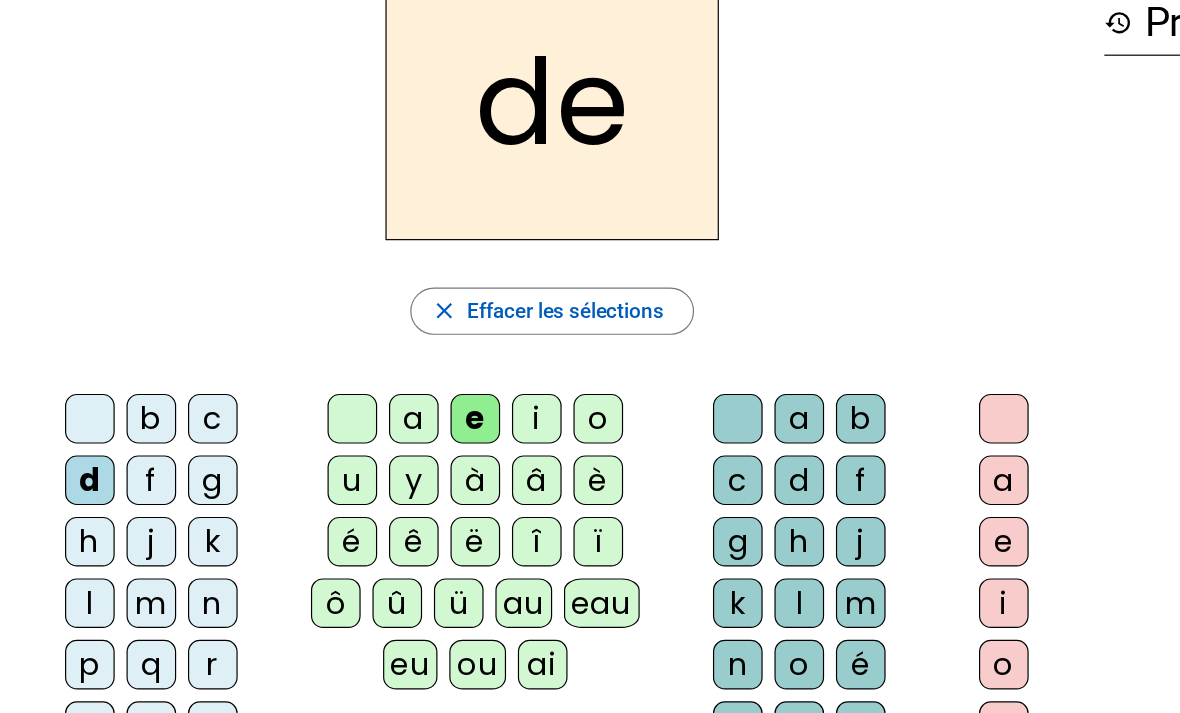 scroll, scrollTop: 101, scrollLeft: 0, axis: vertical 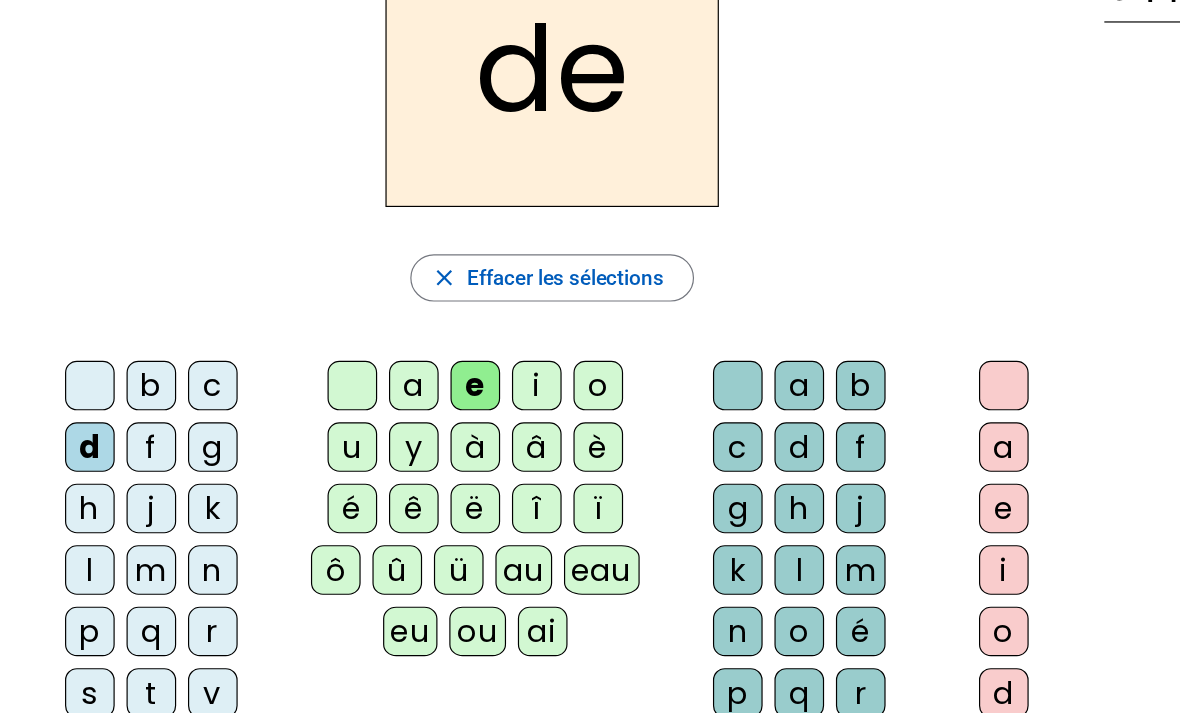 click on "s" at bounding box center [624, 382] 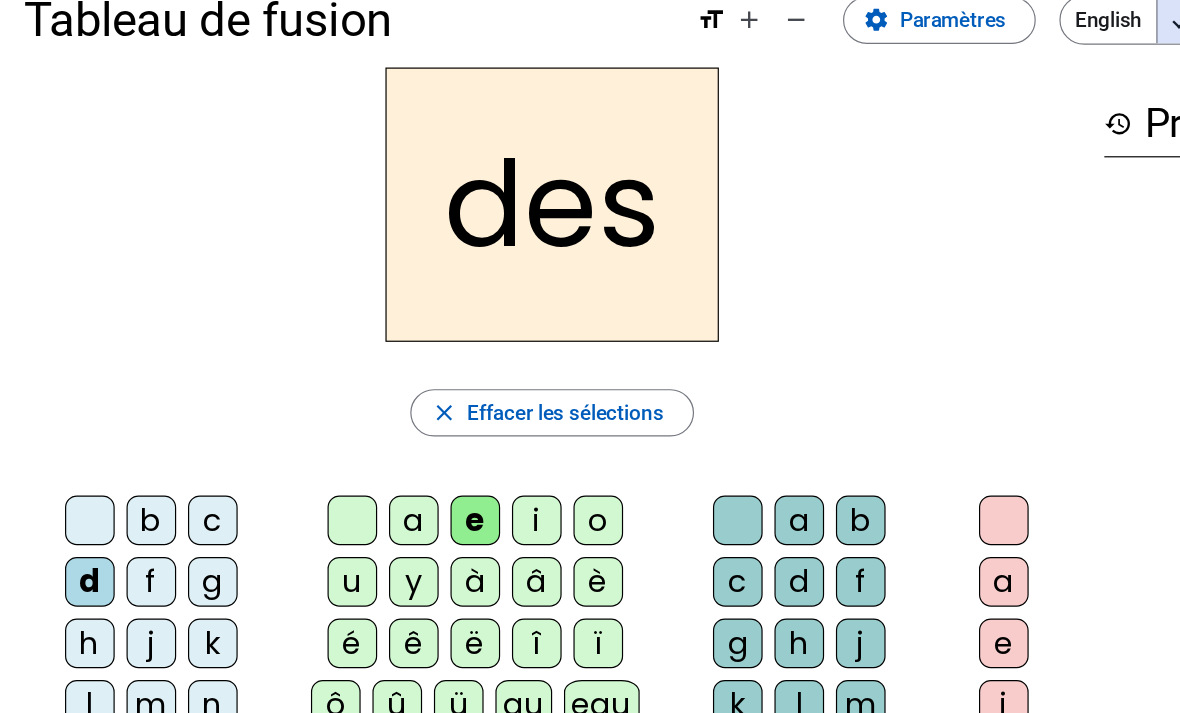 scroll, scrollTop: 0, scrollLeft: 0, axis: both 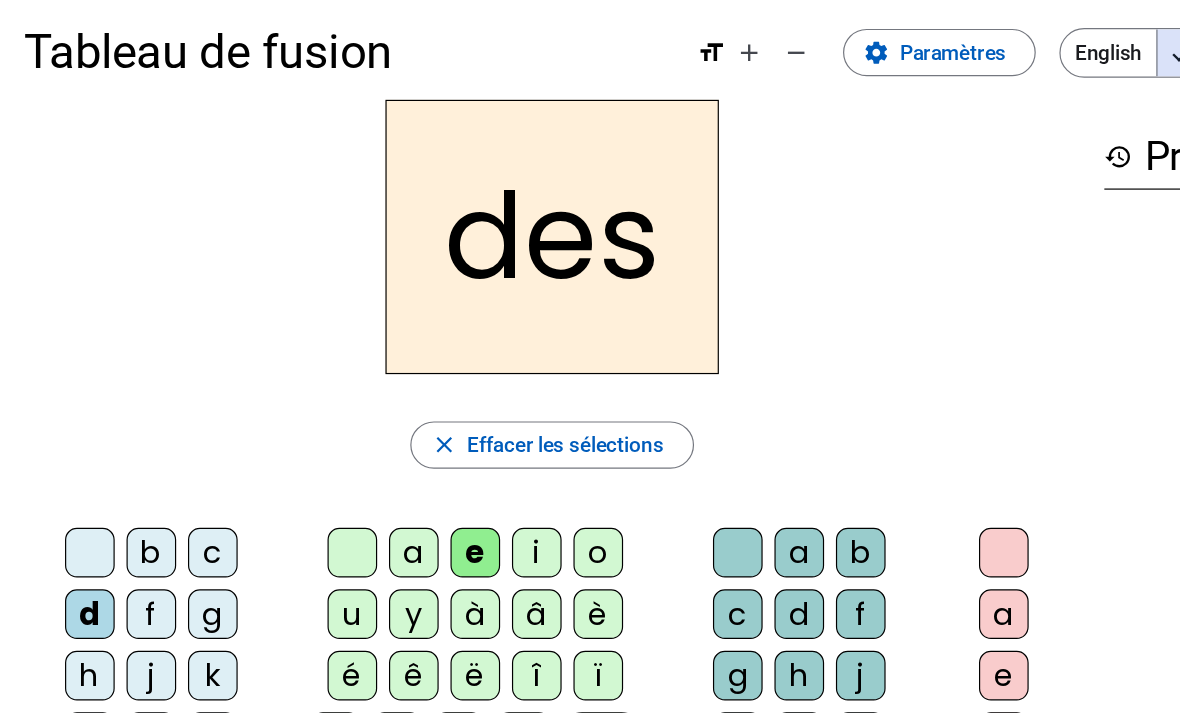 click on "l" at bounding box center (76, 483) 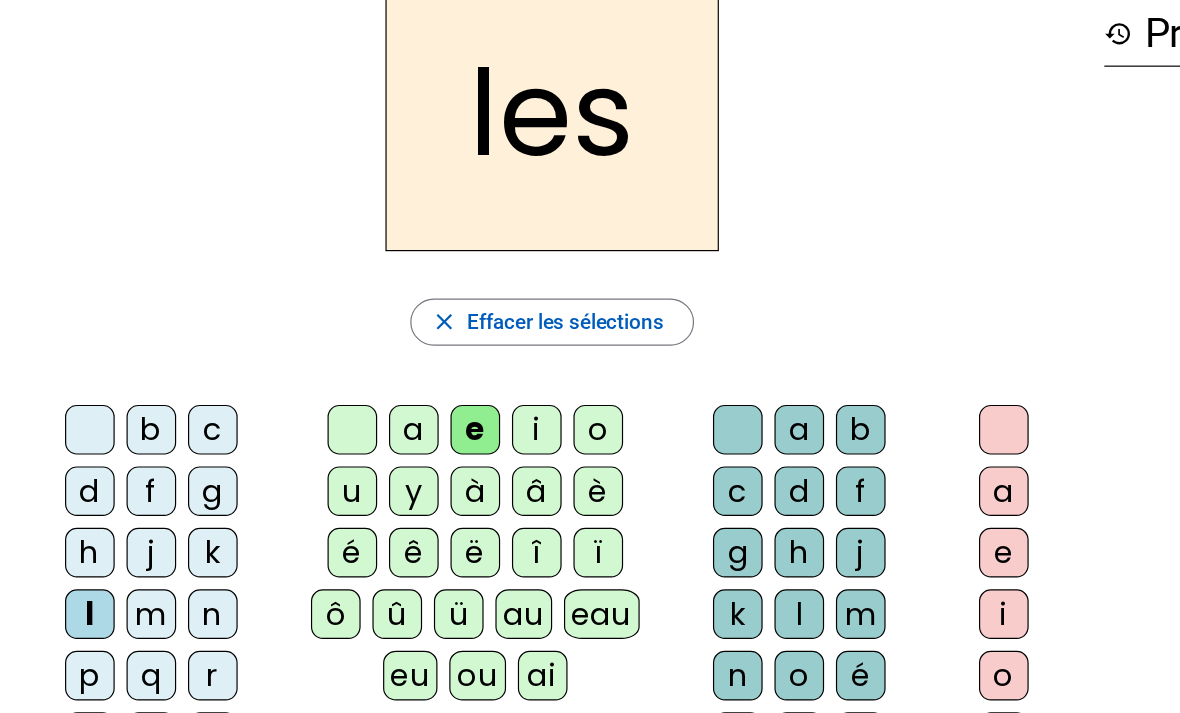 scroll, scrollTop: 64, scrollLeft: 0, axis: vertical 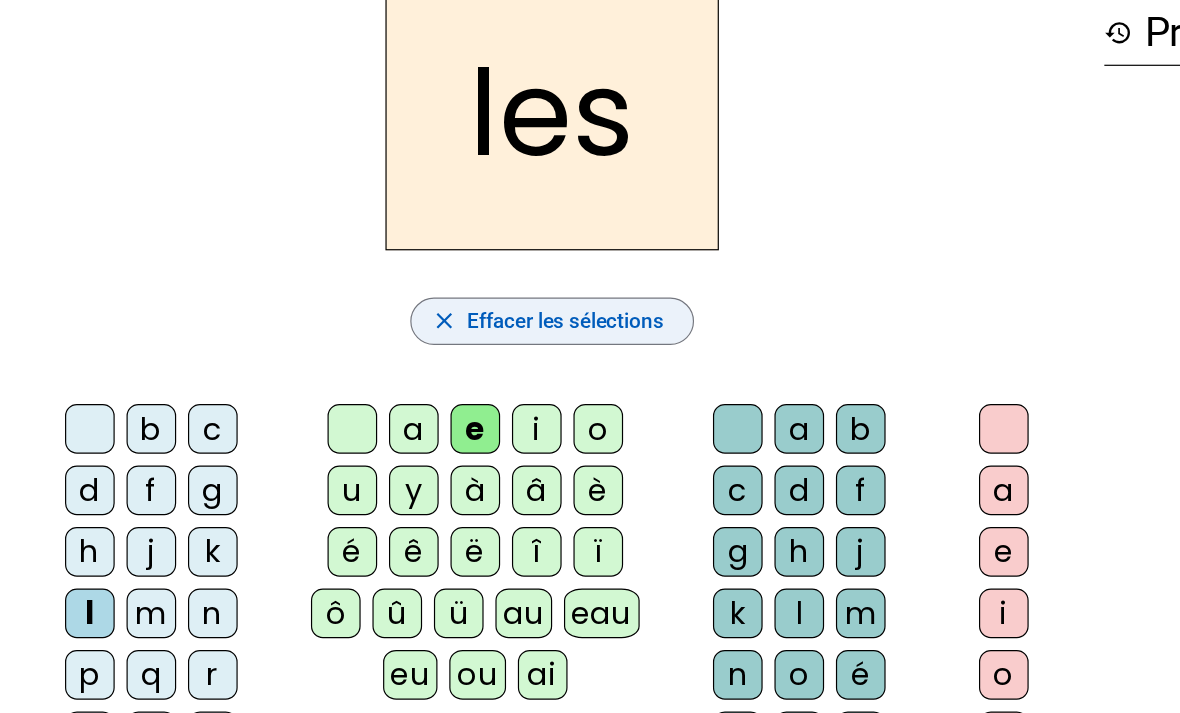 click at bounding box center [466, 328] 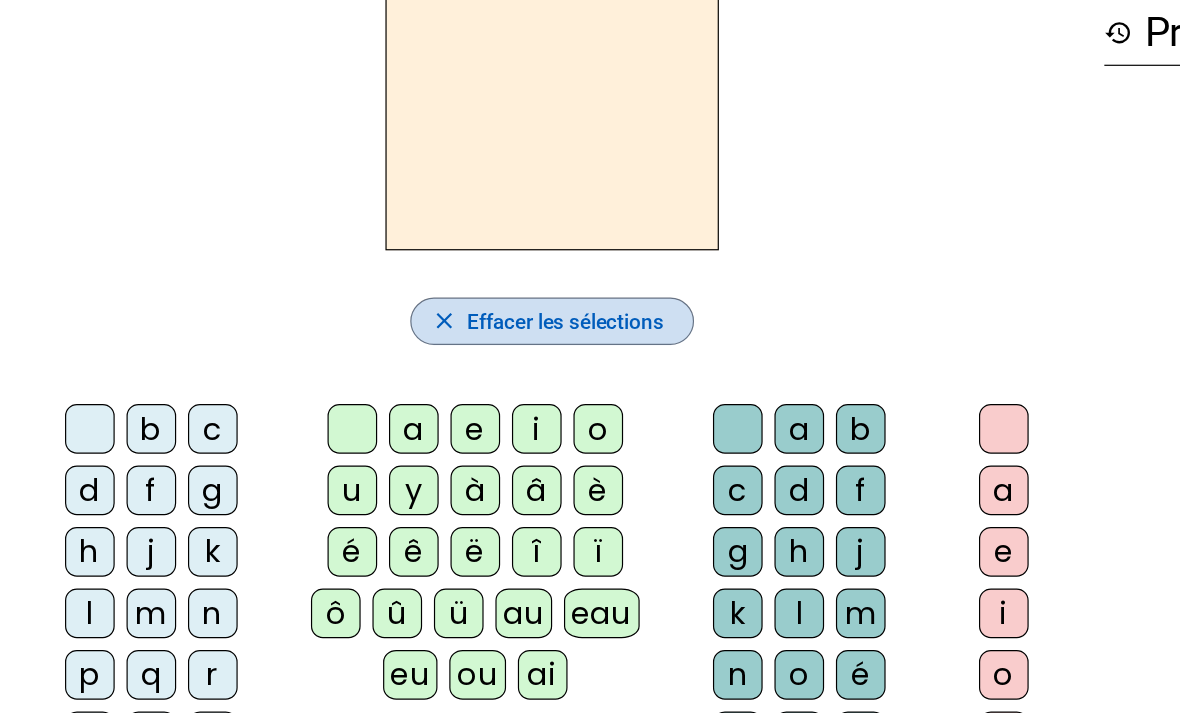 scroll, scrollTop: 65, scrollLeft: 0, axis: vertical 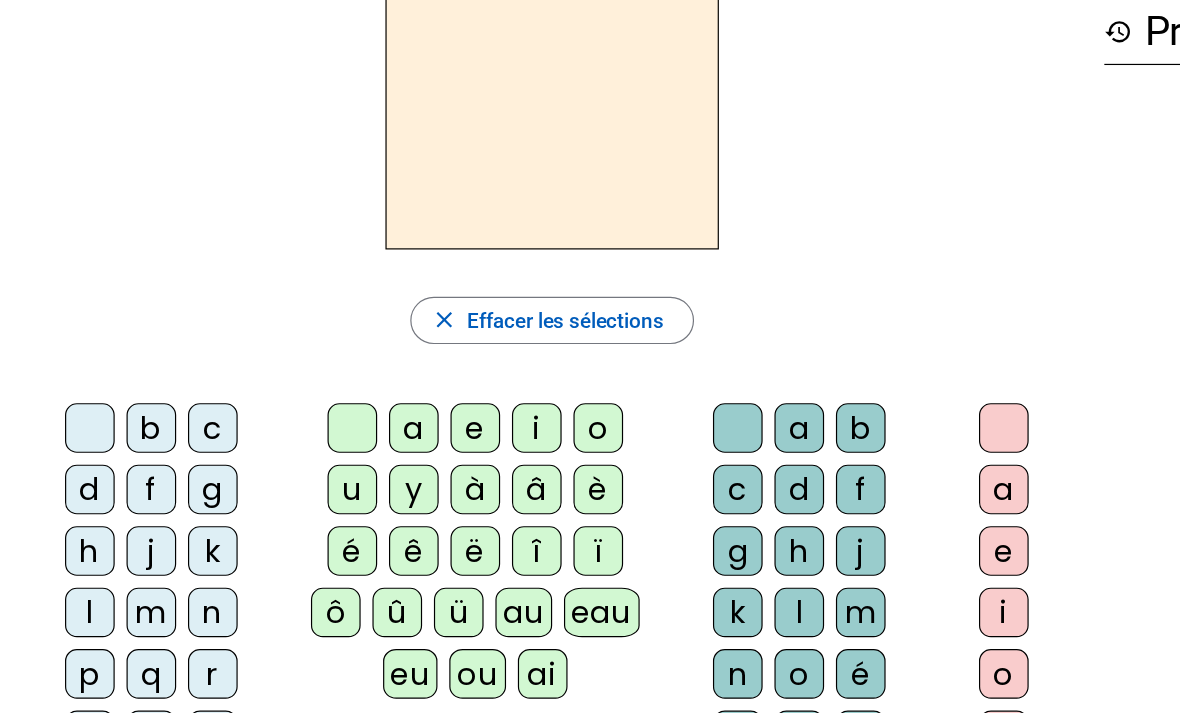 click on "e" at bounding box center [298, 418] 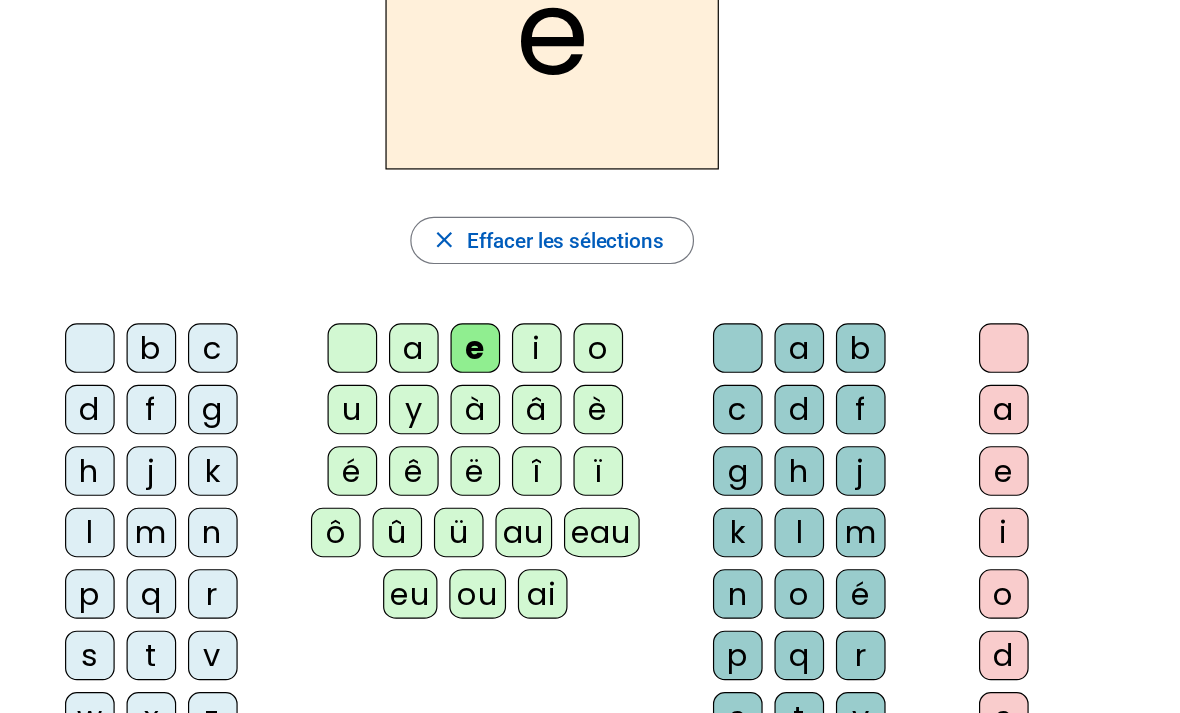 scroll, scrollTop: 133, scrollLeft: 0, axis: vertical 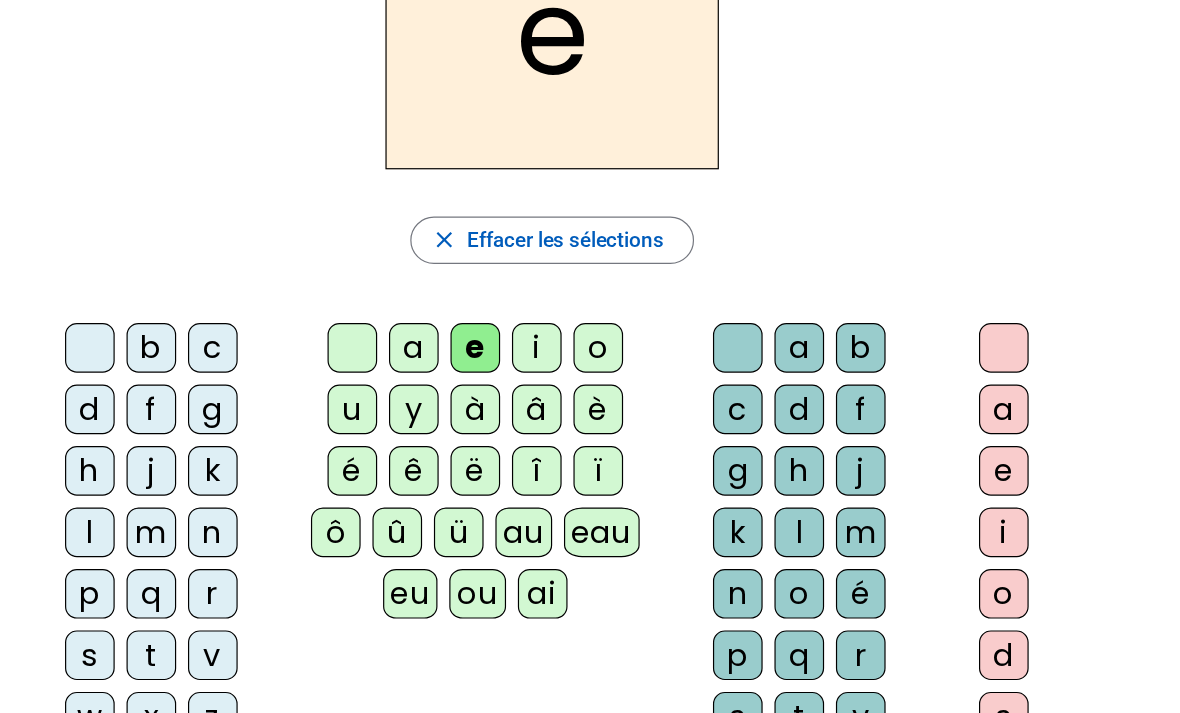 click on "t" at bounding box center (624, 350) 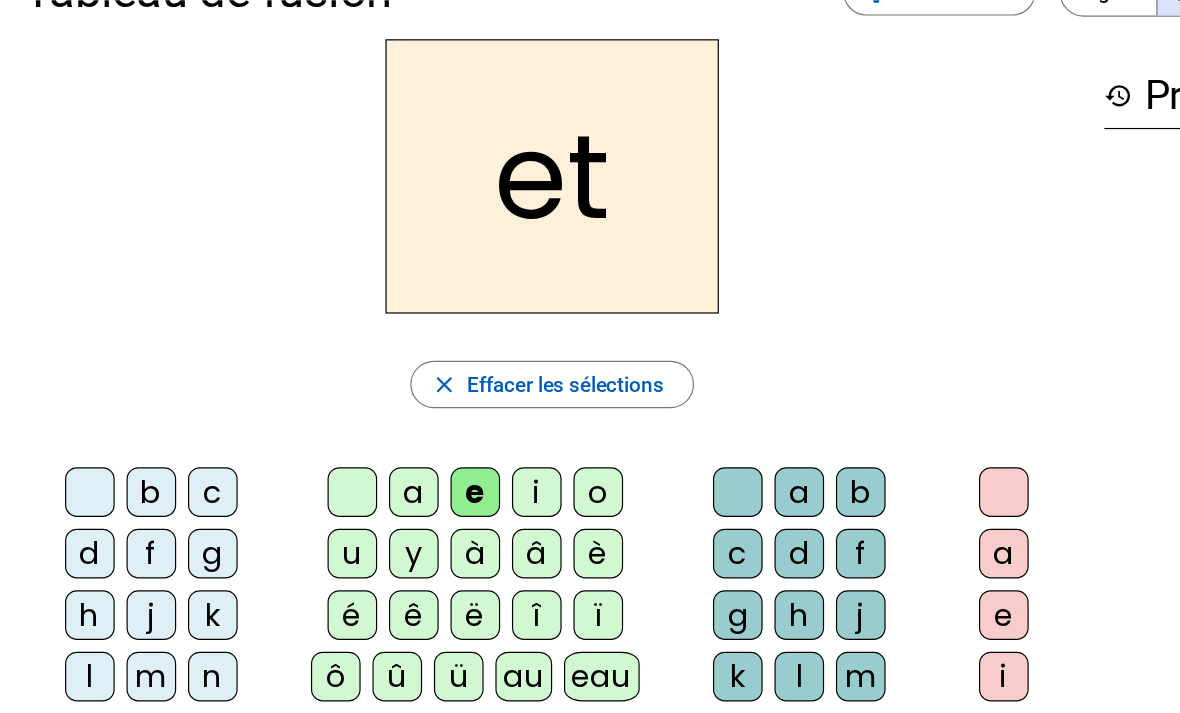 scroll, scrollTop: 59, scrollLeft: 0, axis: vertical 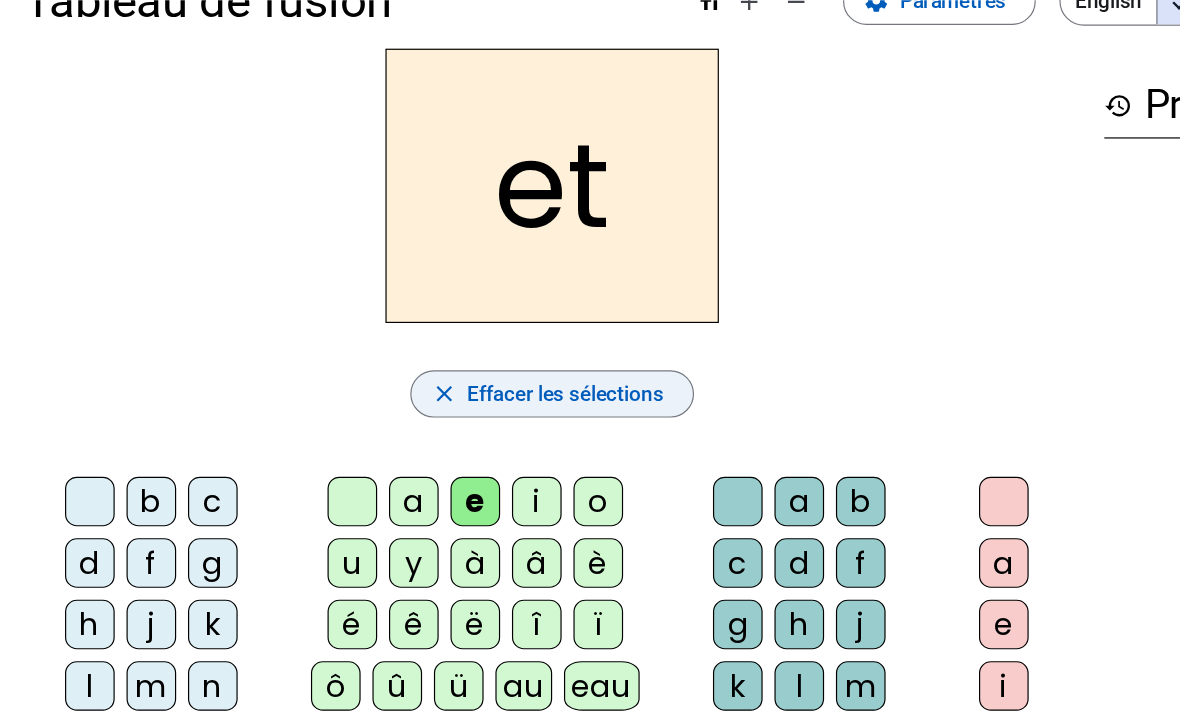 click on "Effacer les sélections" at bounding box center (478, 333) 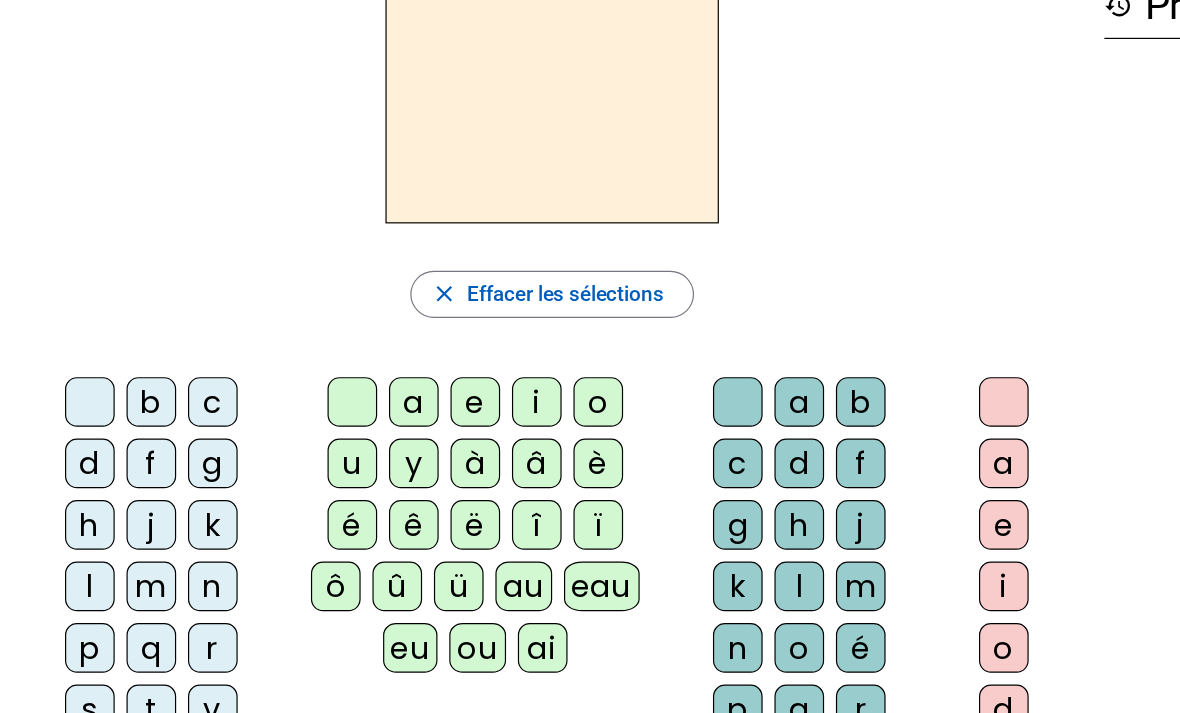 click on "s" at bounding box center (76, 396) 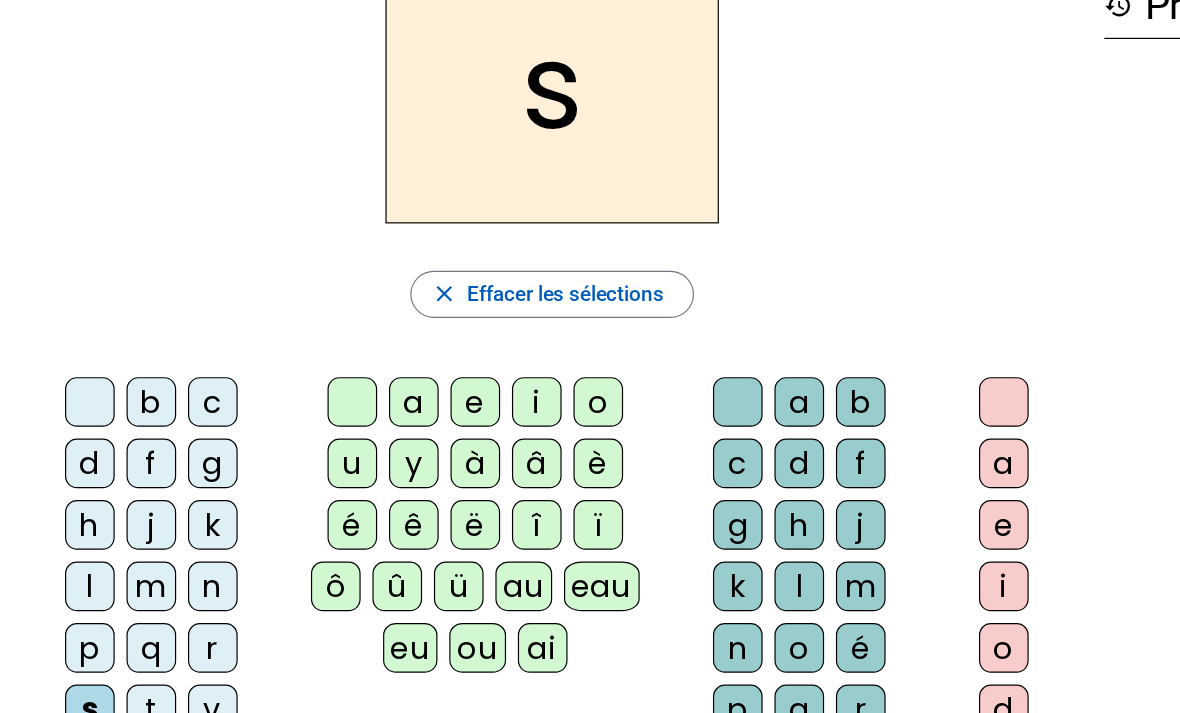 scroll, scrollTop: 88, scrollLeft: 0, axis: vertical 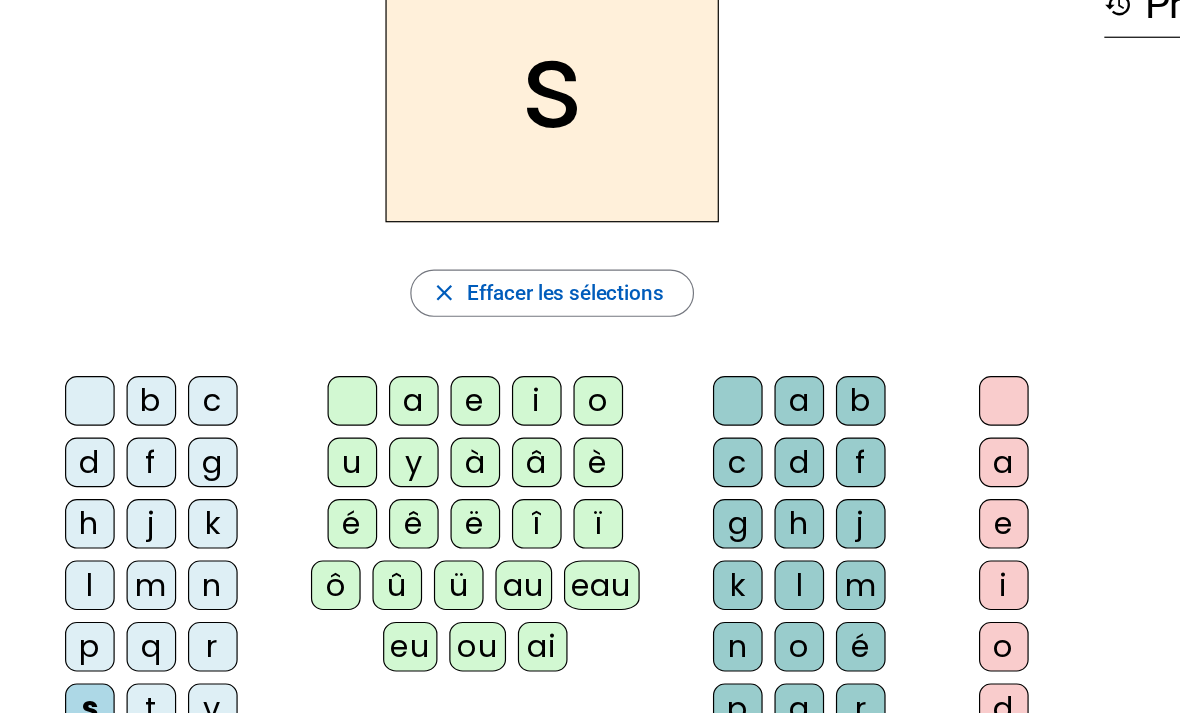 click on "i" at bounding box center (298, 395) 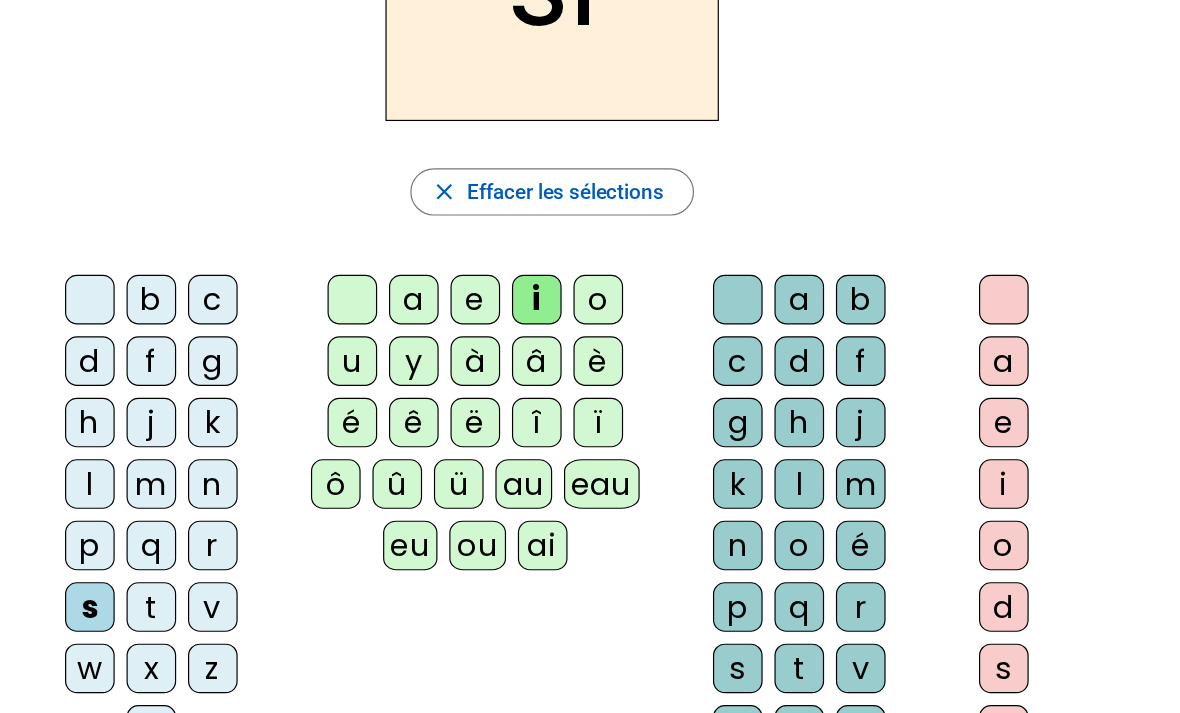 click on "x" at bounding box center [624, 310] 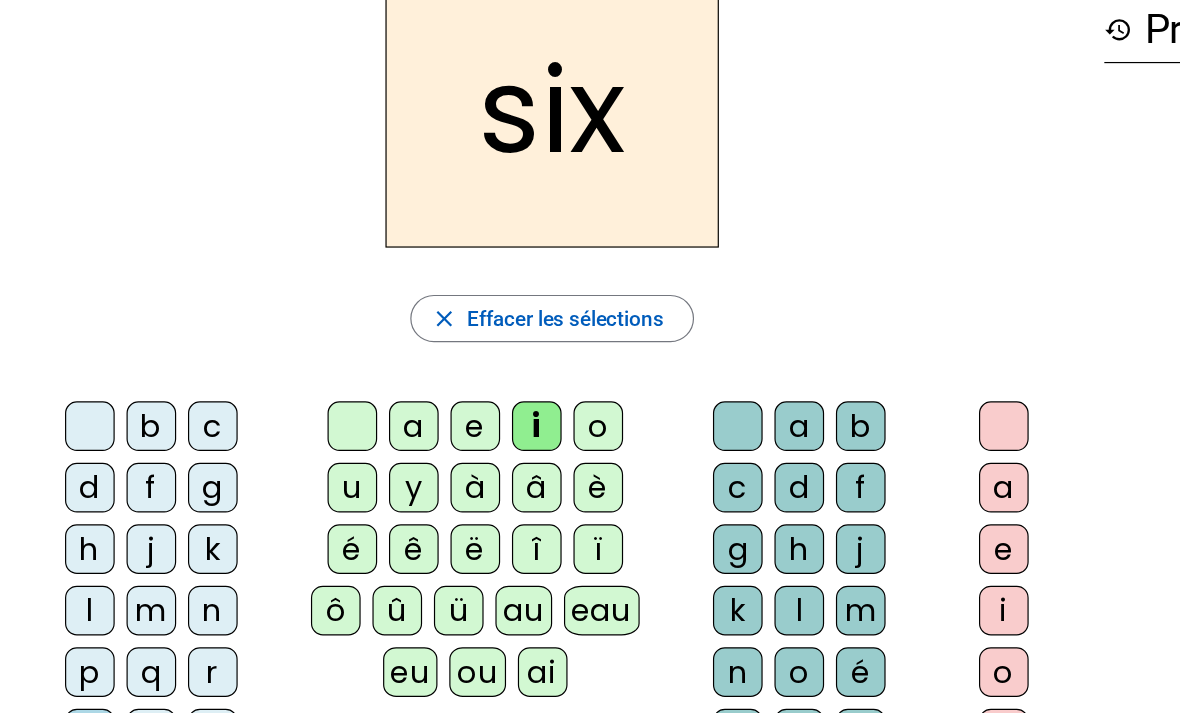 scroll, scrollTop: 67, scrollLeft: 0, axis: vertical 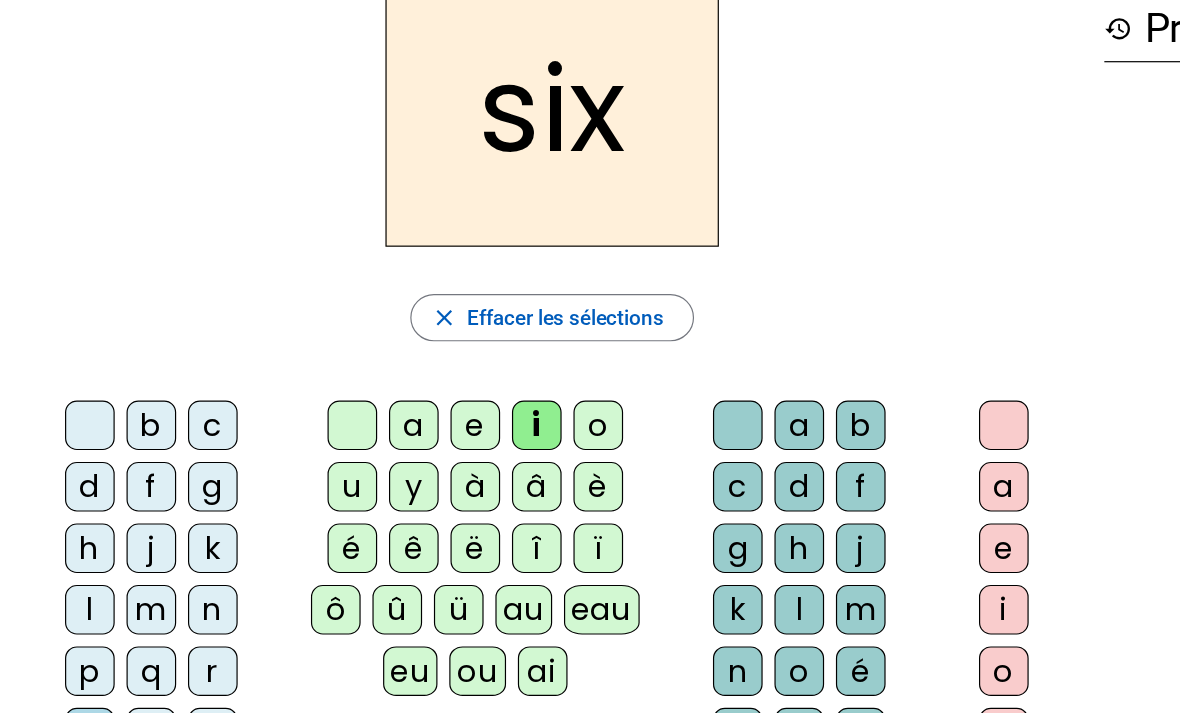 click on "d" at bounding box center (76, 416) 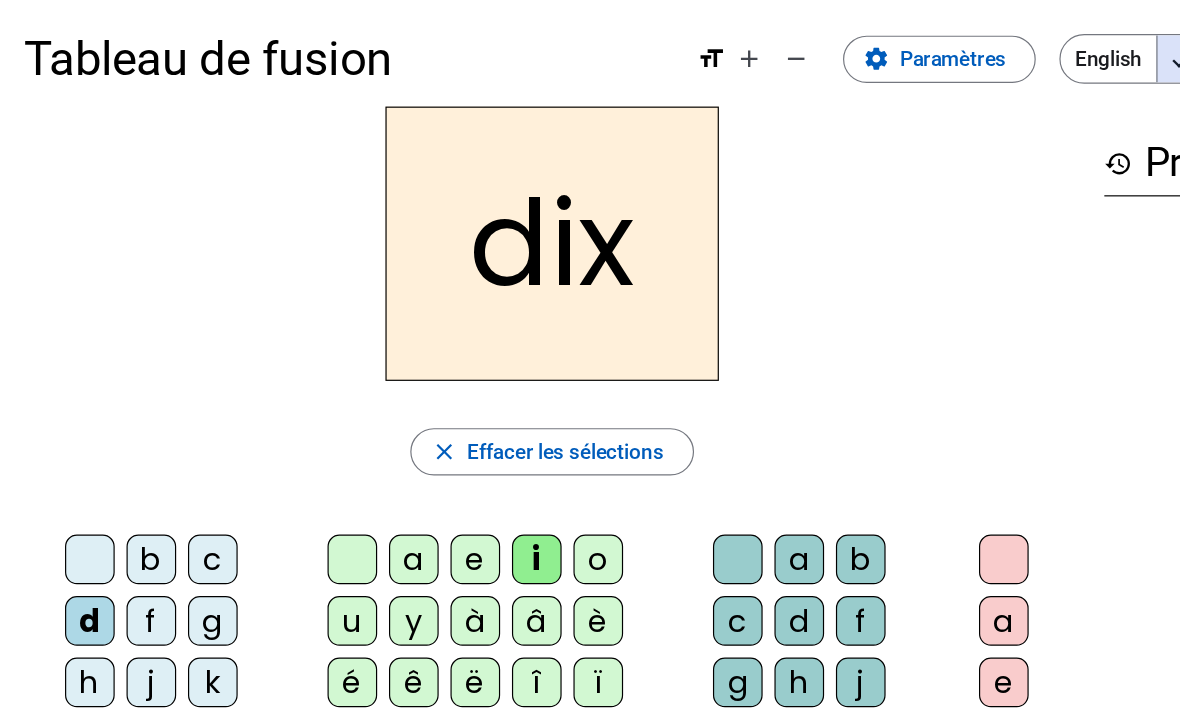 scroll, scrollTop: 9, scrollLeft: 0, axis: vertical 